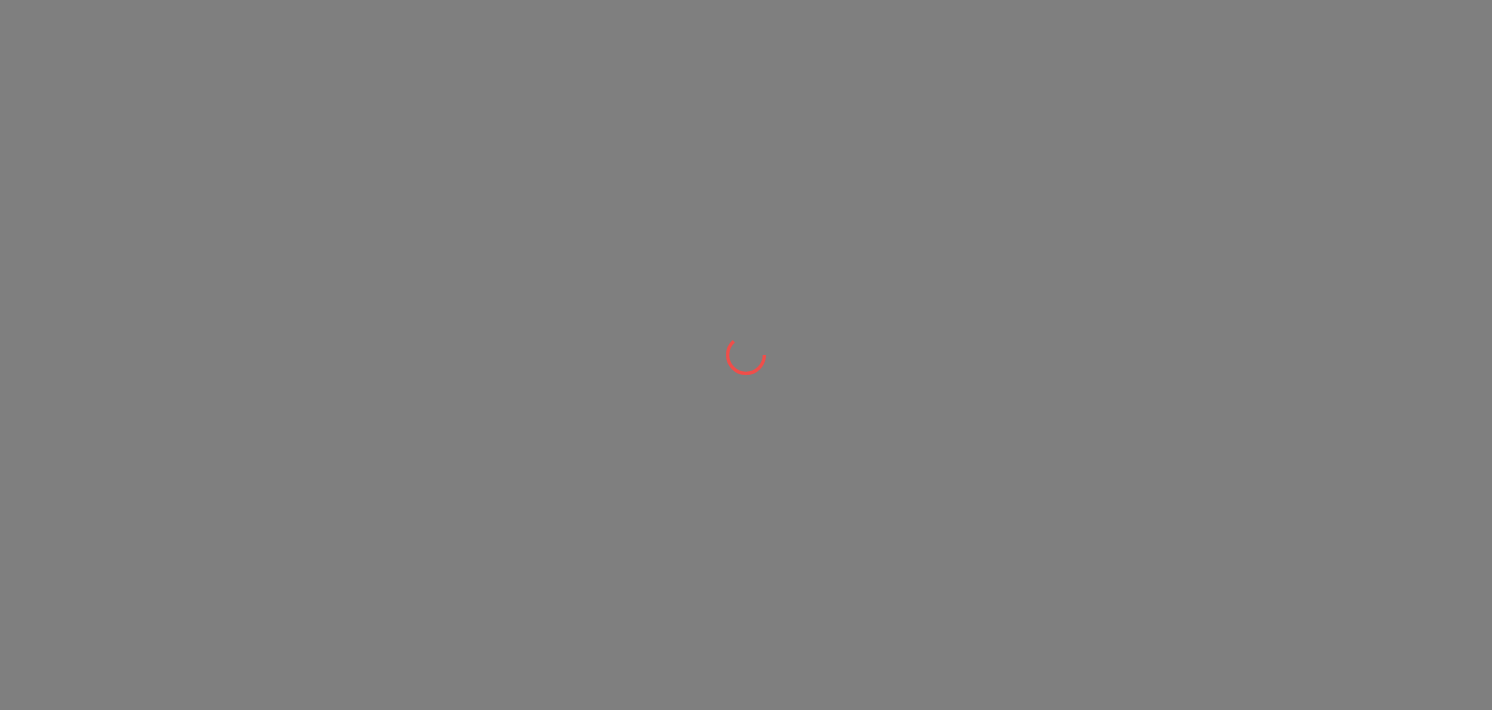 scroll, scrollTop: 0, scrollLeft: 0, axis: both 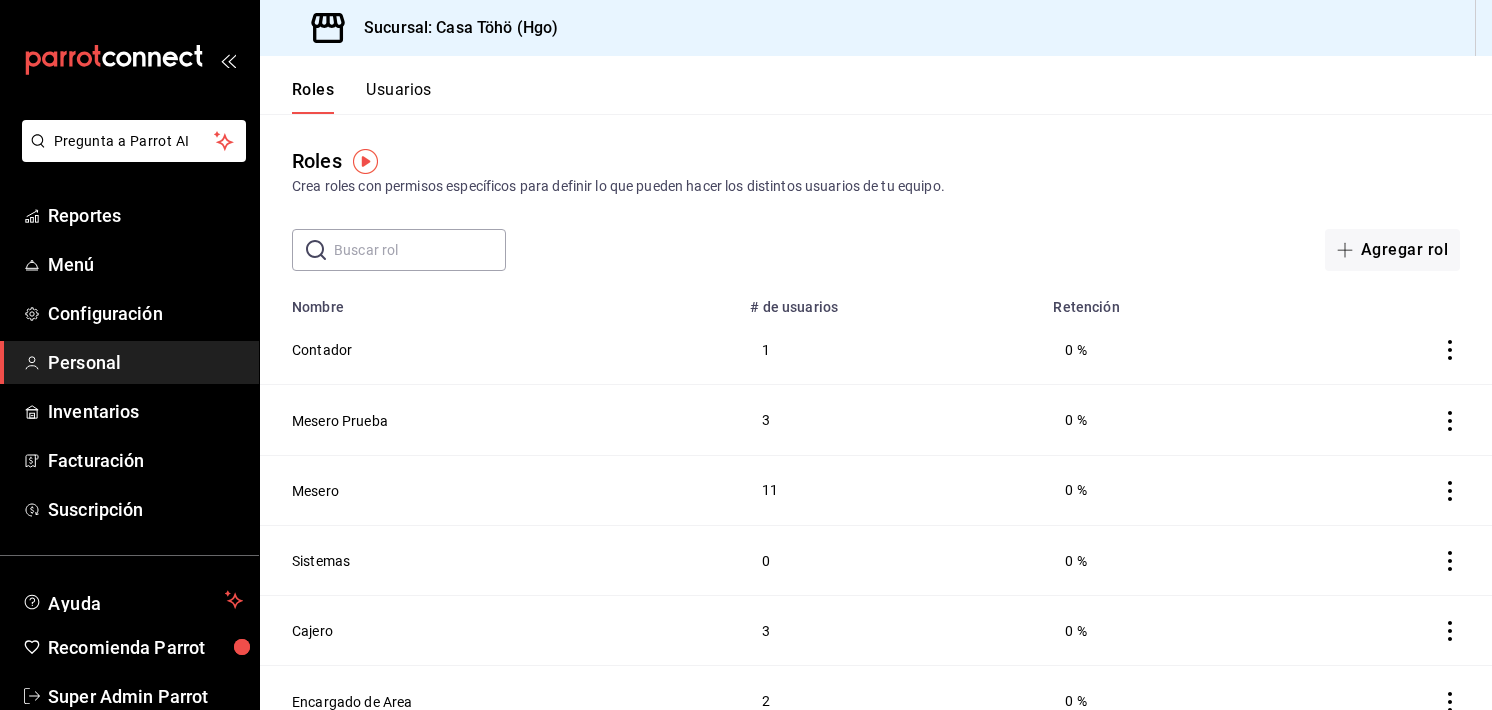 click on "Usuarios" at bounding box center [399, 97] 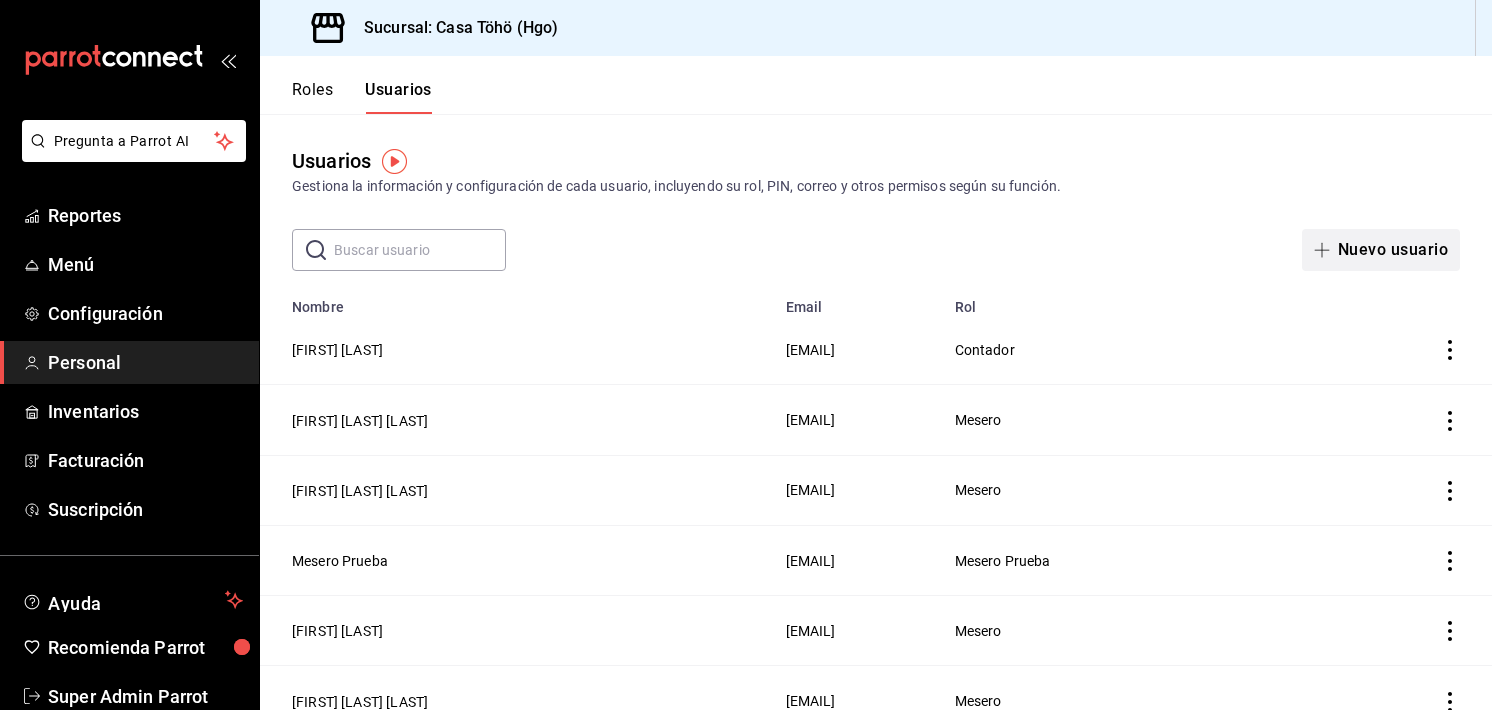 click on "Nuevo usuario" at bounding box center (1381, 250) 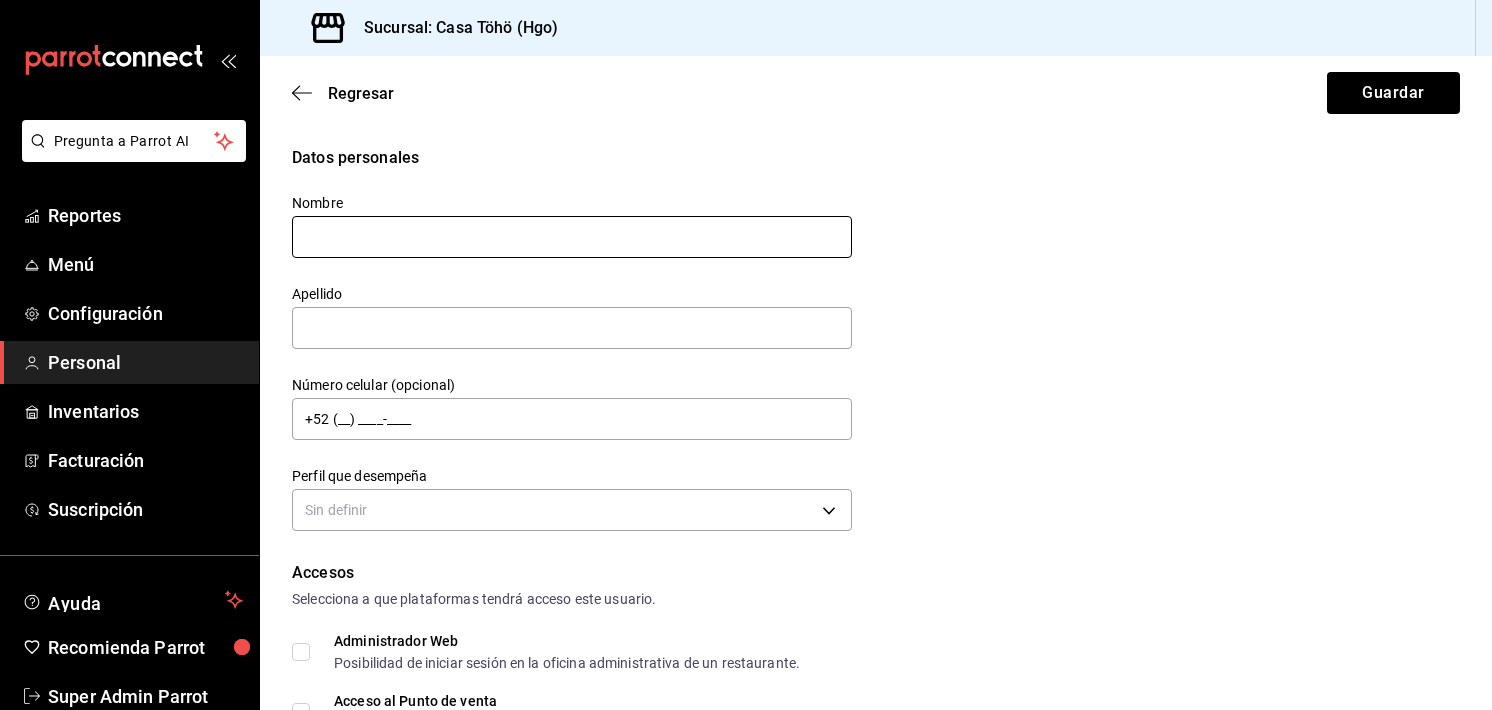 click at bounding box center (572, 237) 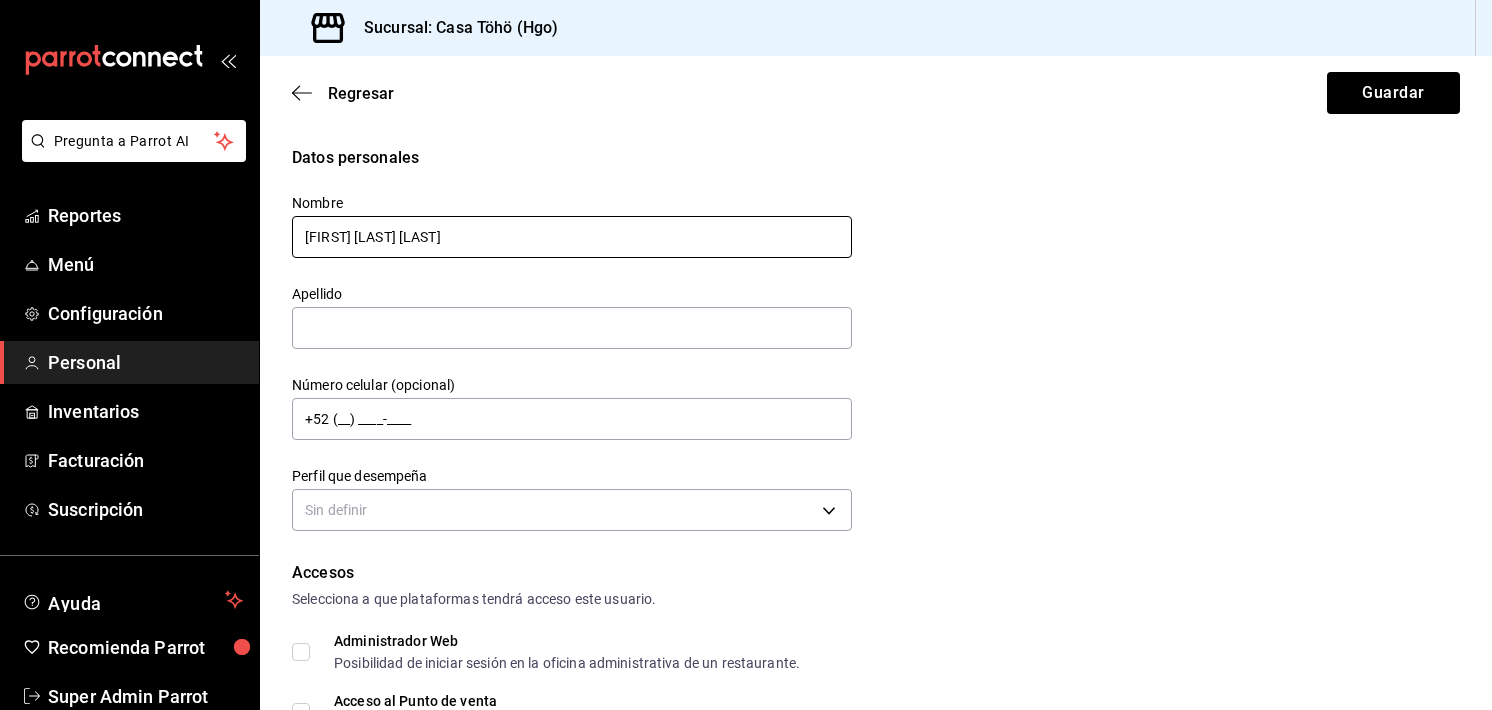 type on "[FIRST] [LAST] [LAST]" 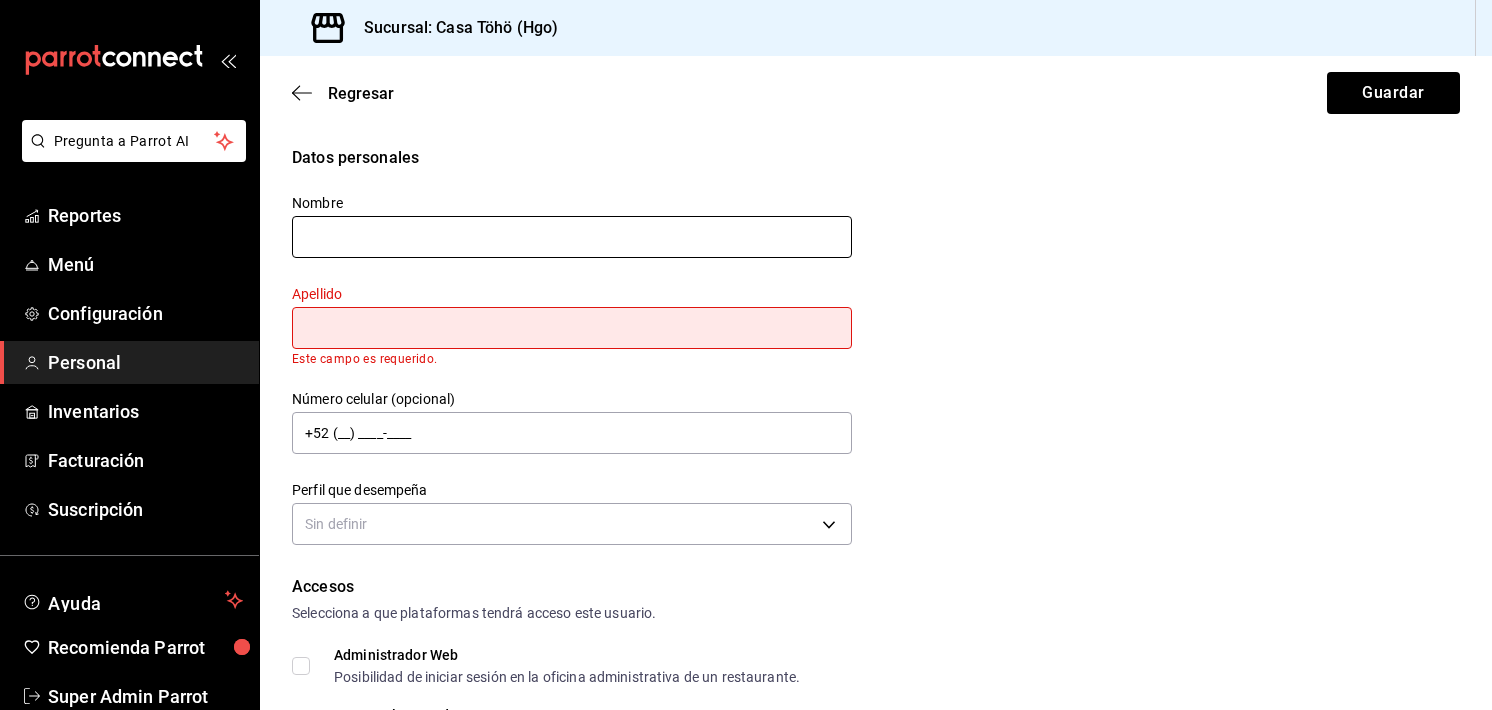 click at bounding box center [572, 237] 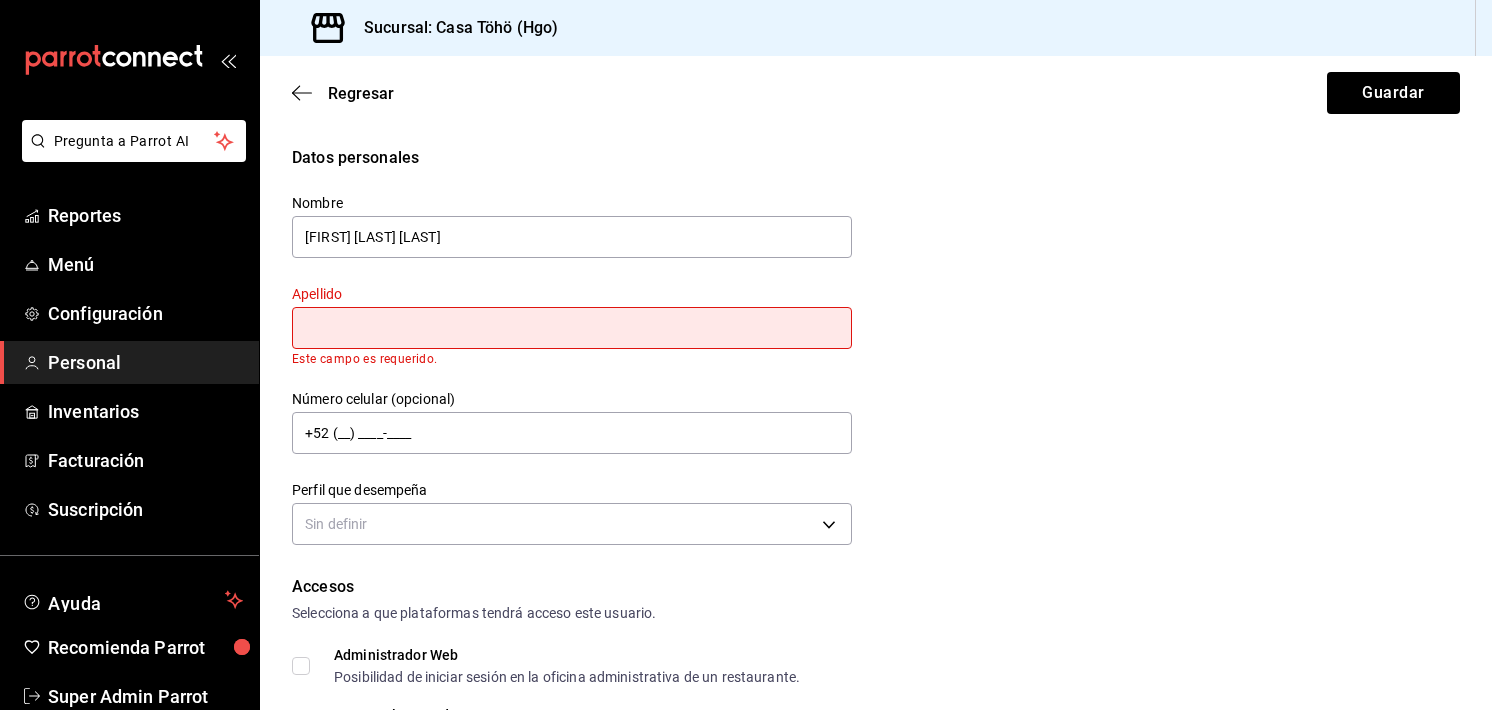 click at bounding box center [572, 328] 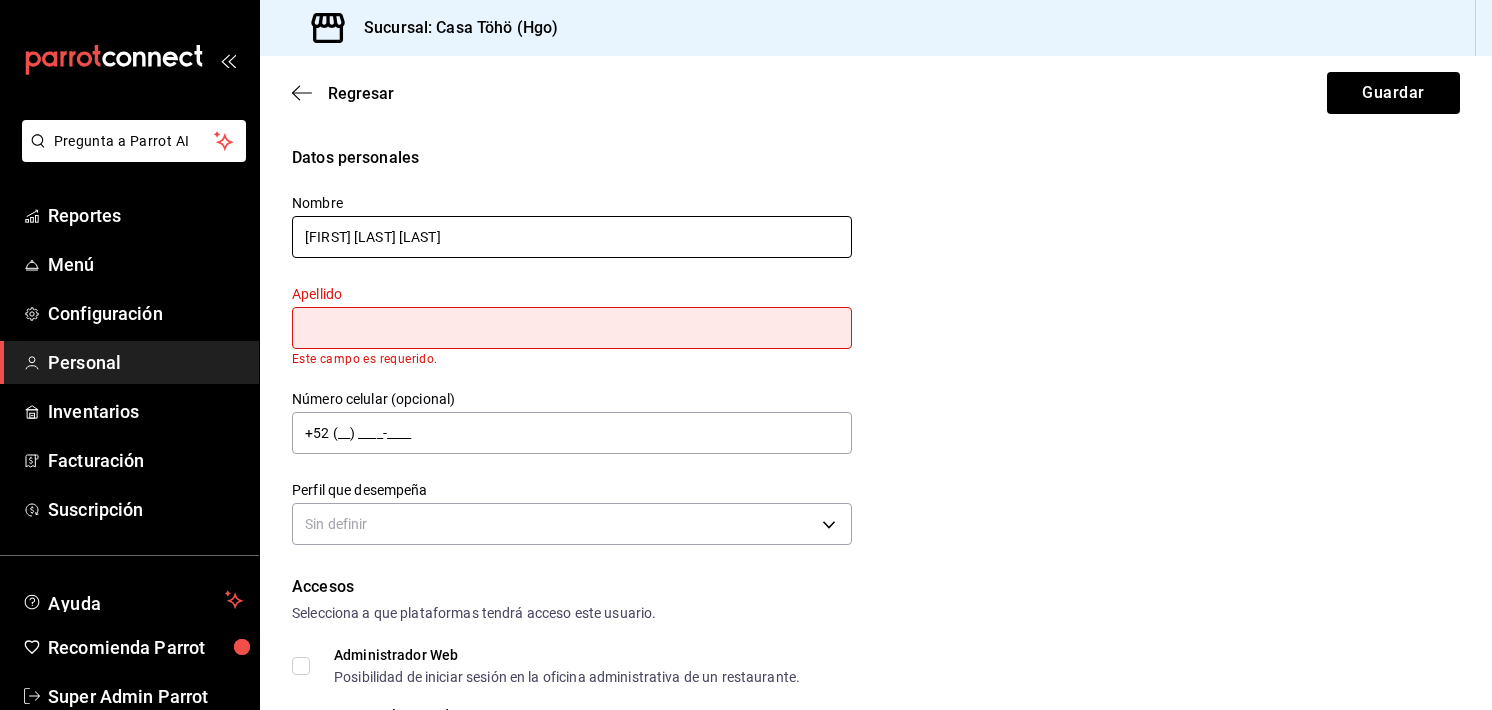 click on "[FIRST] [LAST] [LAST]" at bounding box center [572, 237] 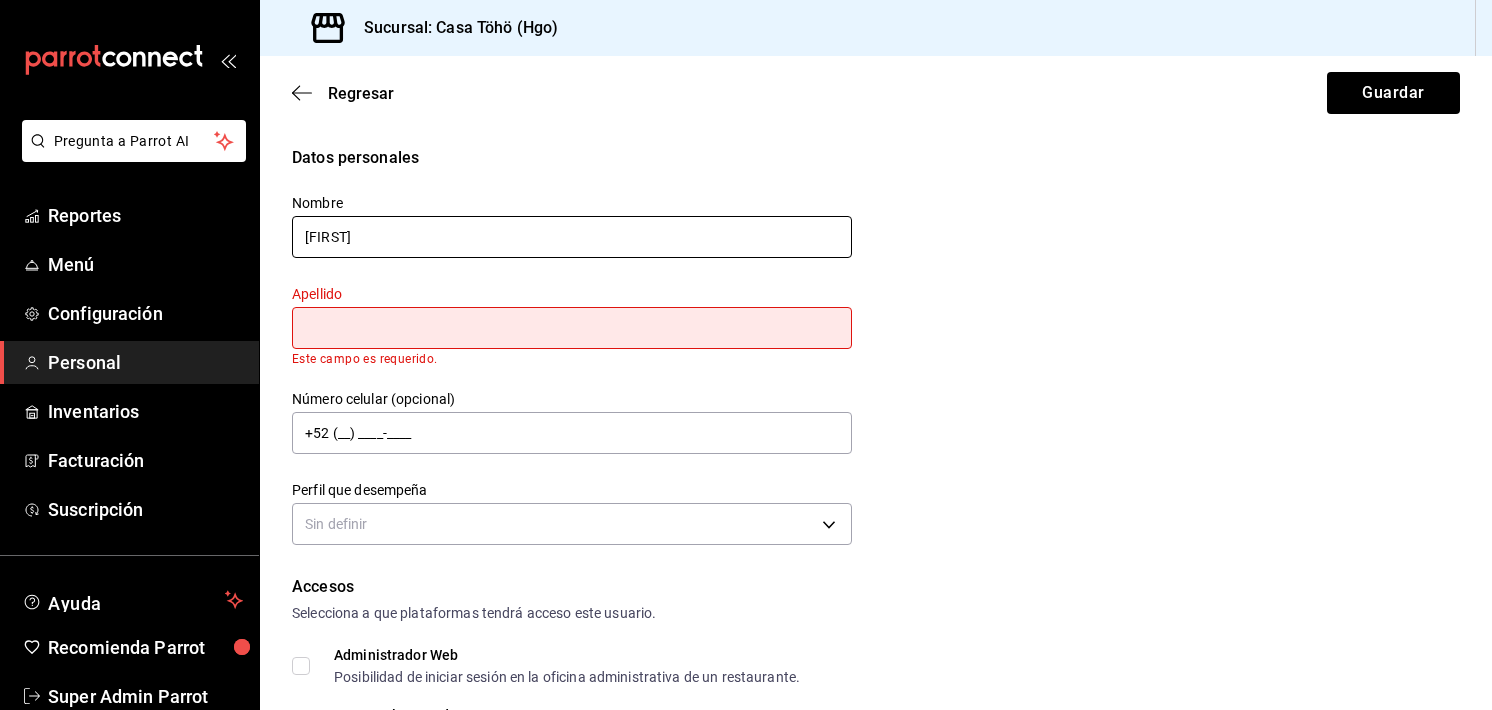 type on "[FIRST]" 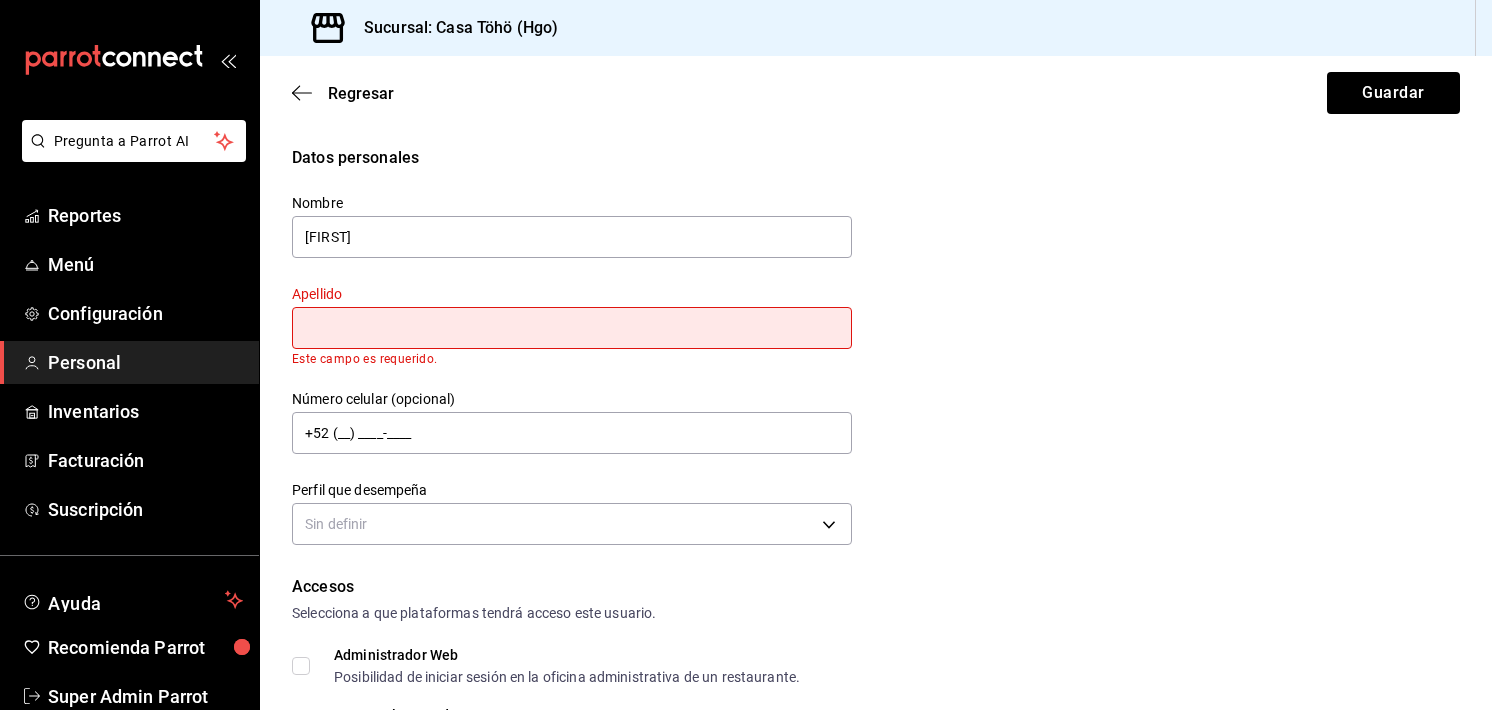 click at bounding box center [572, 328] 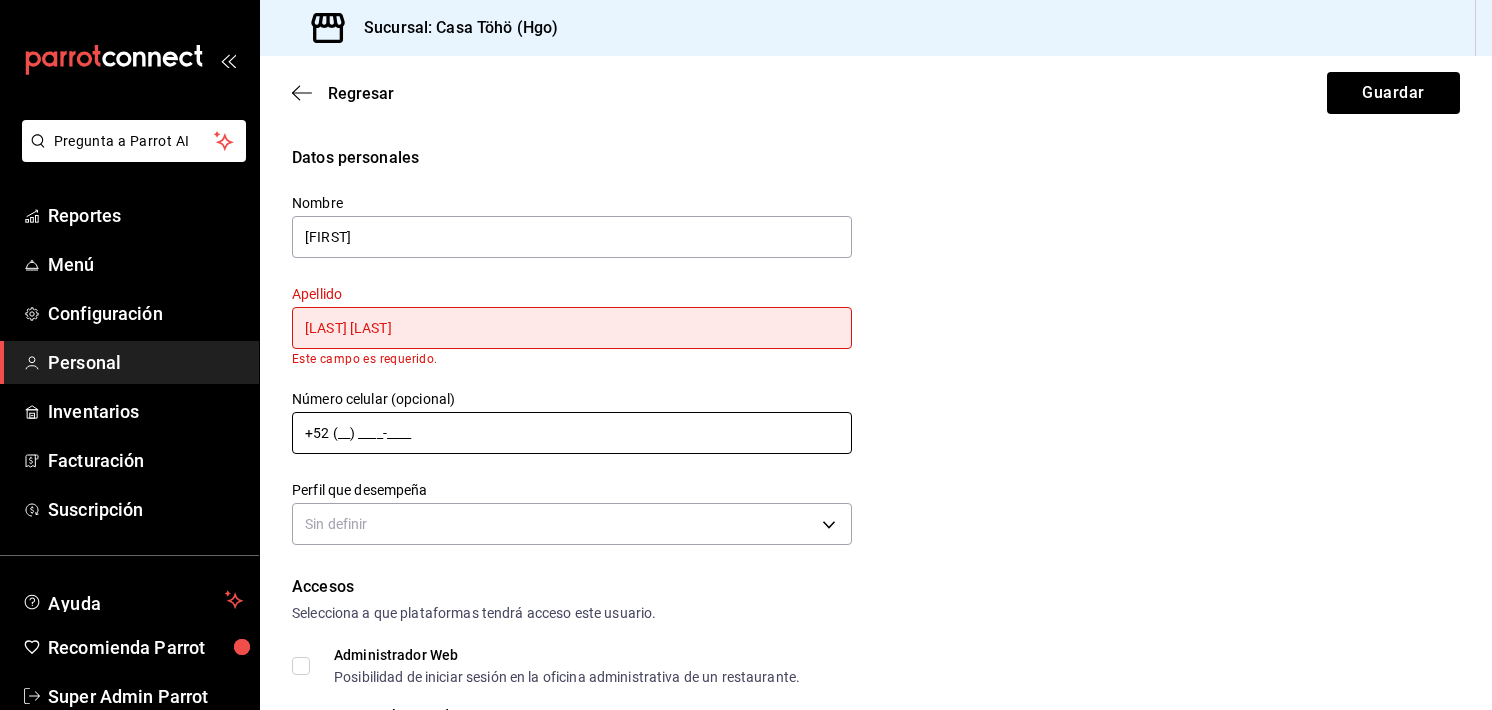 type on "[LAST] [LAST]" 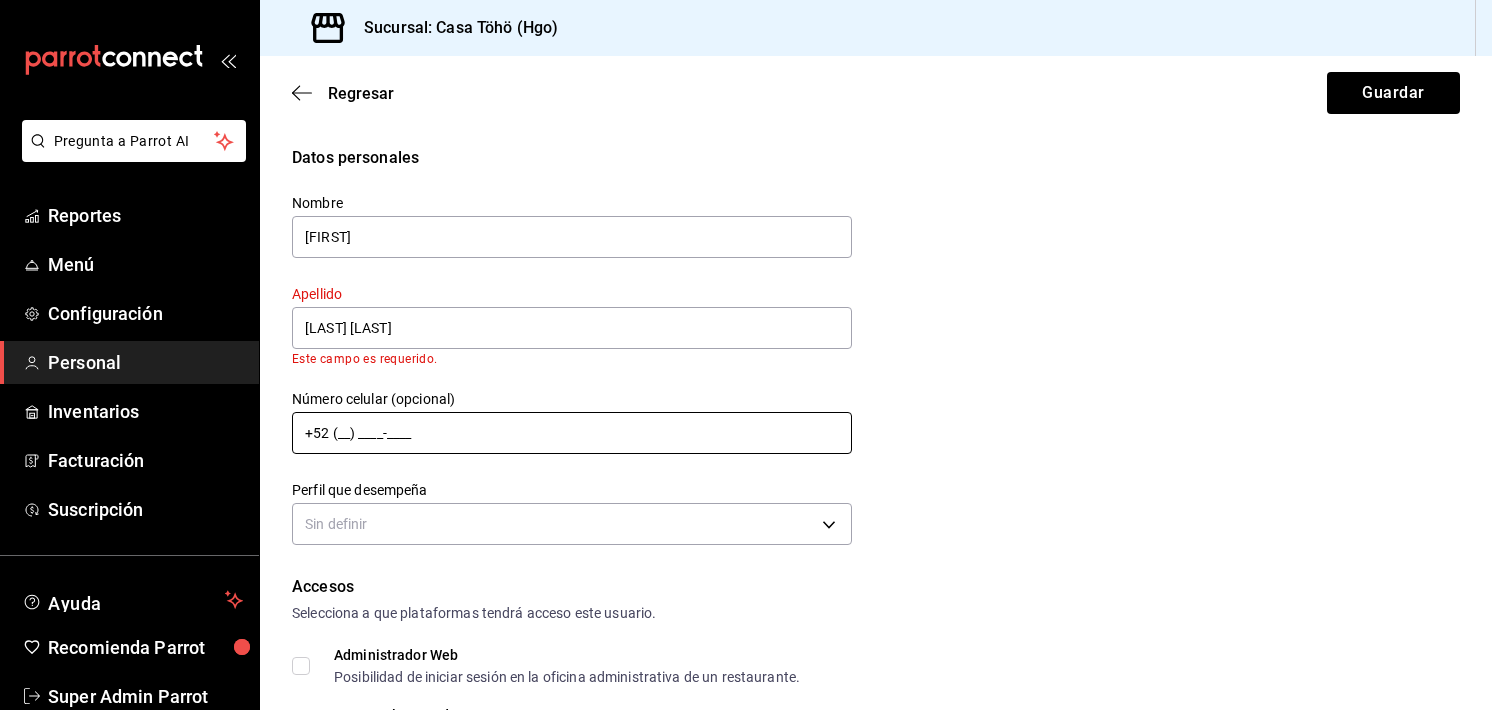 click on "+52 (__) ____-____" at bounding box center [572, 433] 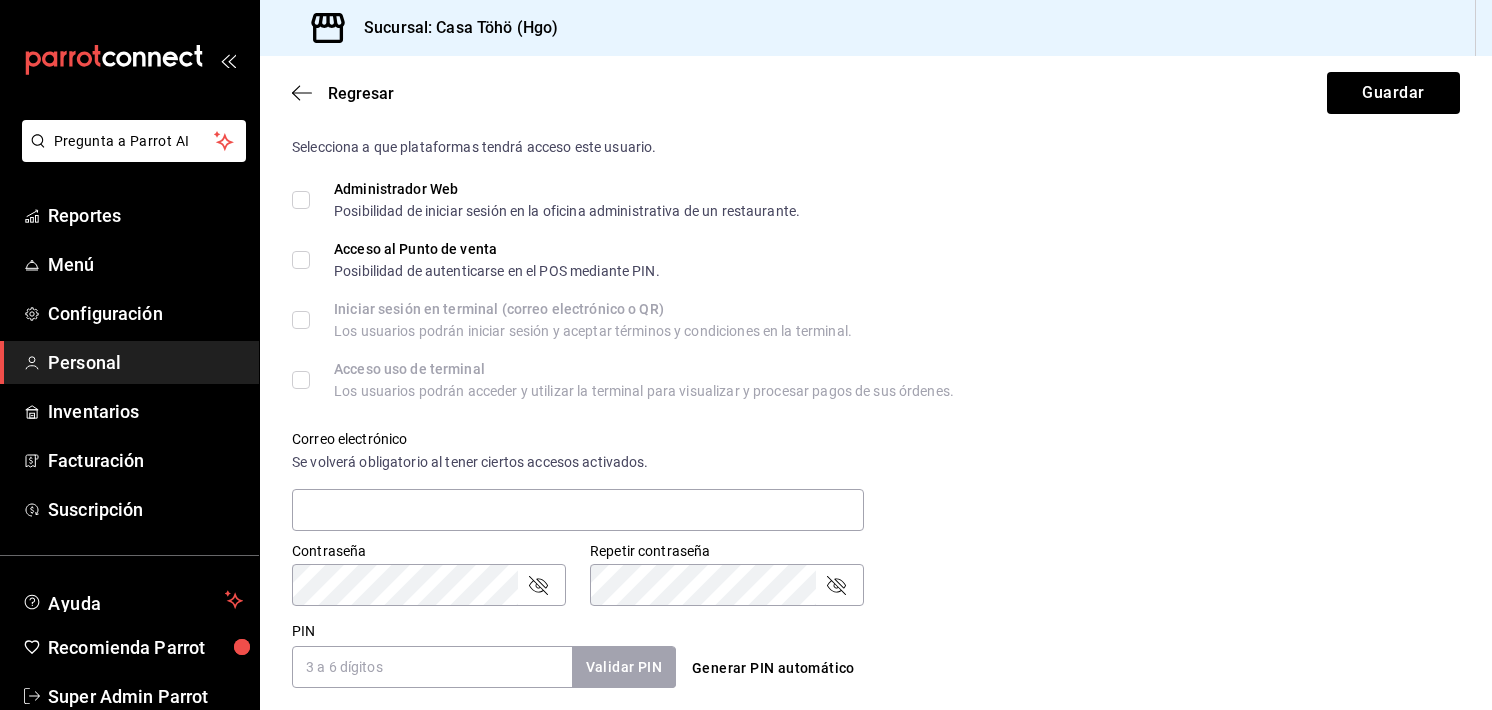 scroll, scrollTop: 288, scrollLeft: 0, axis: vertical 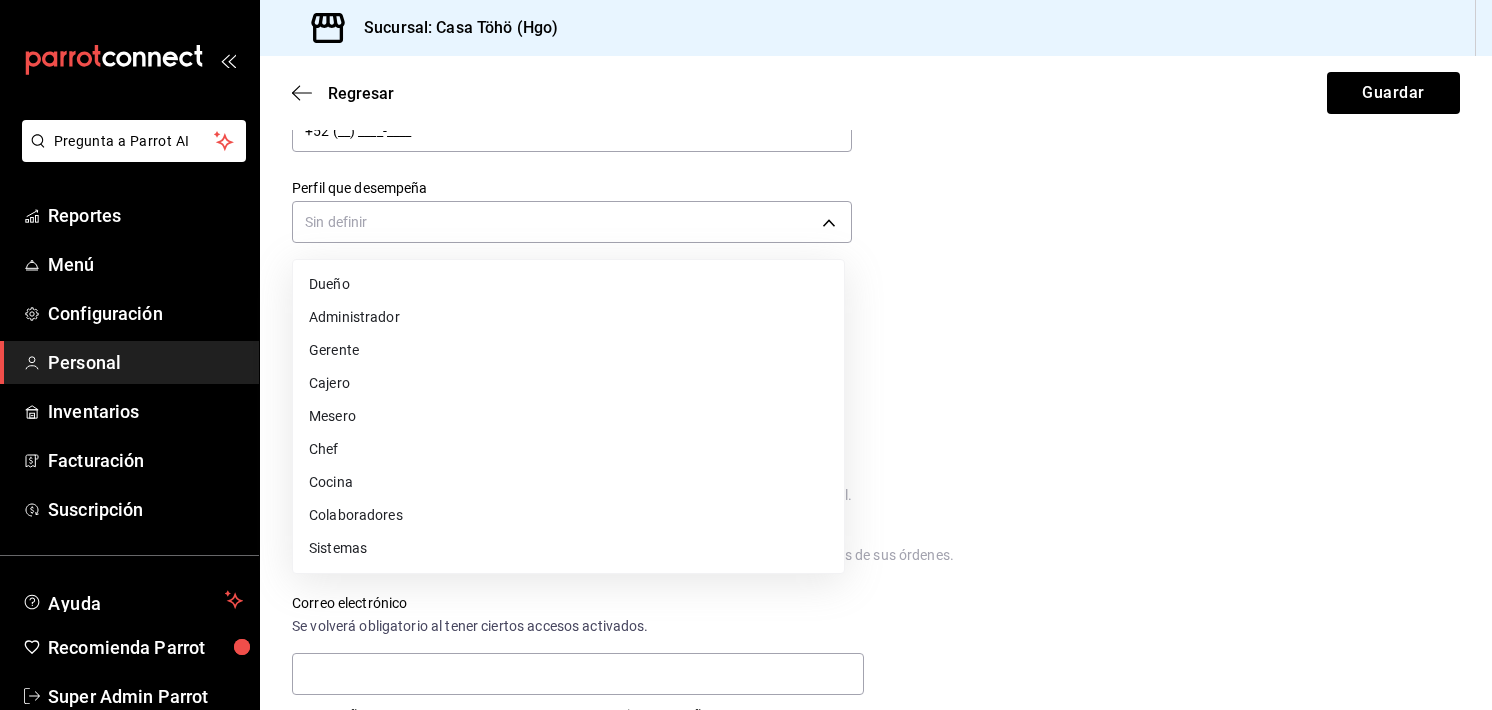 click on "Pregunta a Parrot AI Reportes   Menú   Configuración   Personal   Inventarios   Facturación   Suscripción   Ayuda Recomienda Parrot   Super Admin Parrot   Sugerir nueva función   Sucursal: Casa Töhö (Hgo) Regresar Guardar Datos personales Nombre [FIRST] Apellido [LAST] [LAST] Número celular (opcional) +52 (__) ____-____ Perfil que desempeña Sin definir Accesos Selecciona a que plataformas tendrá acceso este usuario. Administrador Web Posibilidad de iniciar sesión en la oficina administrativa de un restaurante.  Acceso al Punto de venta Posibilidad de autenticarse en el POS mediante PIN.  Iniciar sesión en terminal (correo electrónico o QR) Los usuarios podrán iniciar sesión y aceptar términos y condiciones en la terminal. Acceso uso de terminal Los usuarios podrán acceder y utilizar la terminal para visualizar y procesar pagos de sus órdenes. Correo electrónico Se volverá obligatorio al tener ciertos accesos activados. Contraseña Contraseña Repetir contraseña Repetir contraseña PIN" at bounding box center [746, 355] 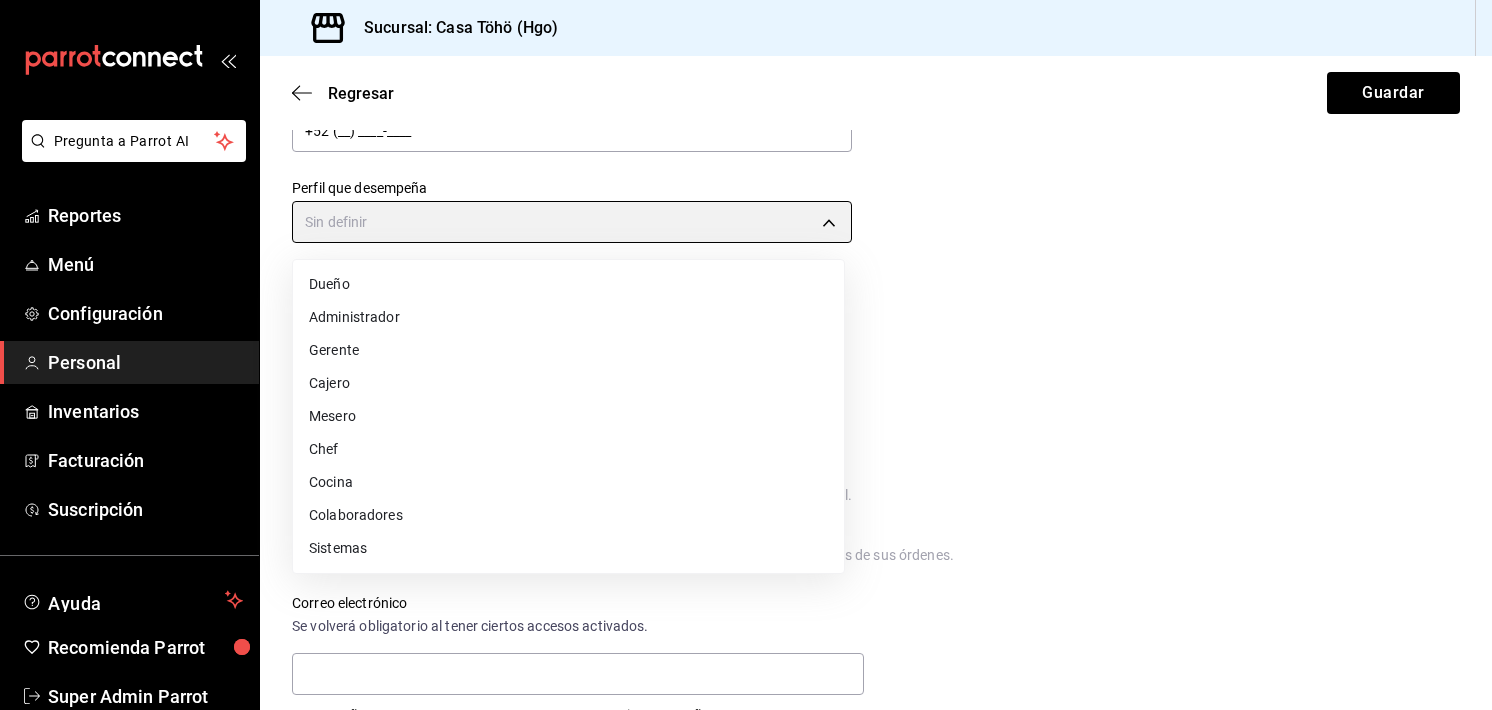 type on "WAITER" 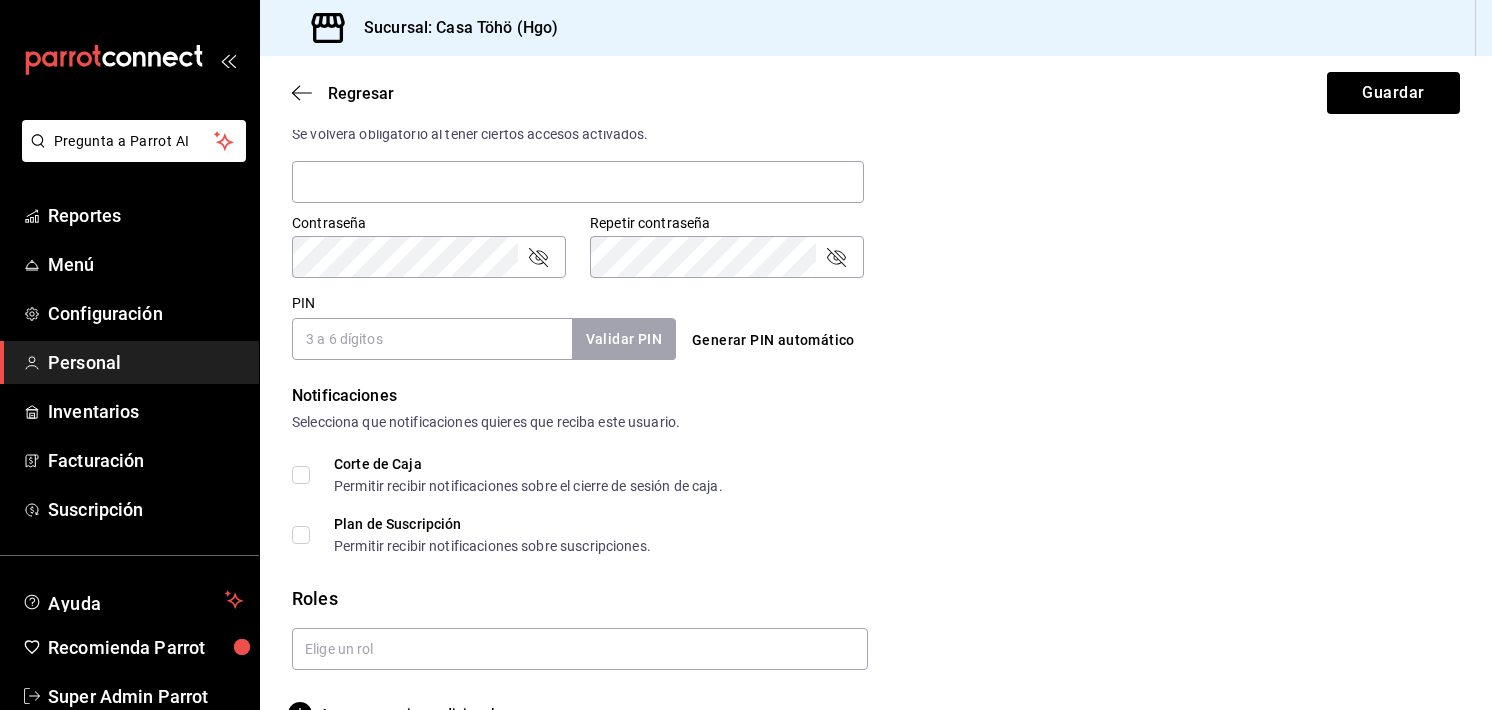 scroll, scrollTop: 828, scrollLeft: 0, axis: vertical 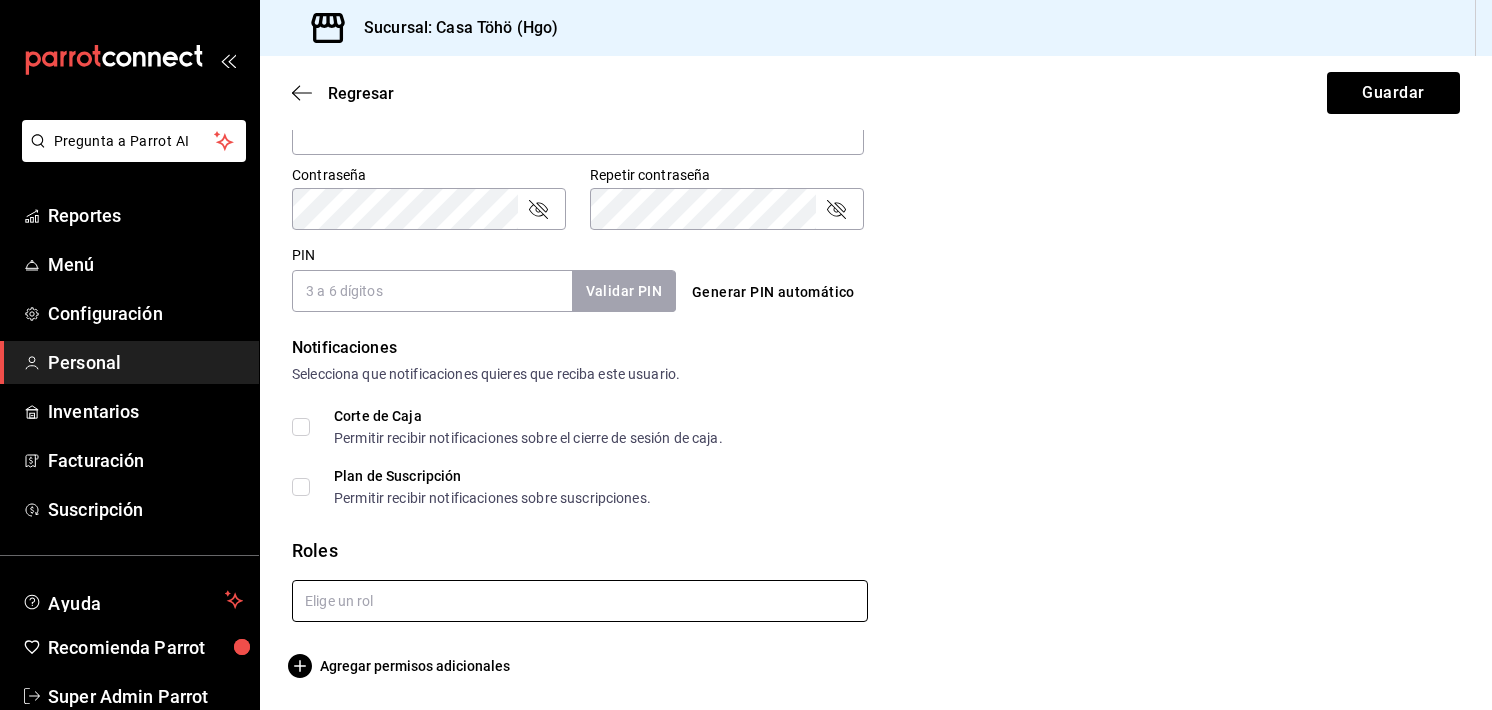 click at bounding box center [580, 601] 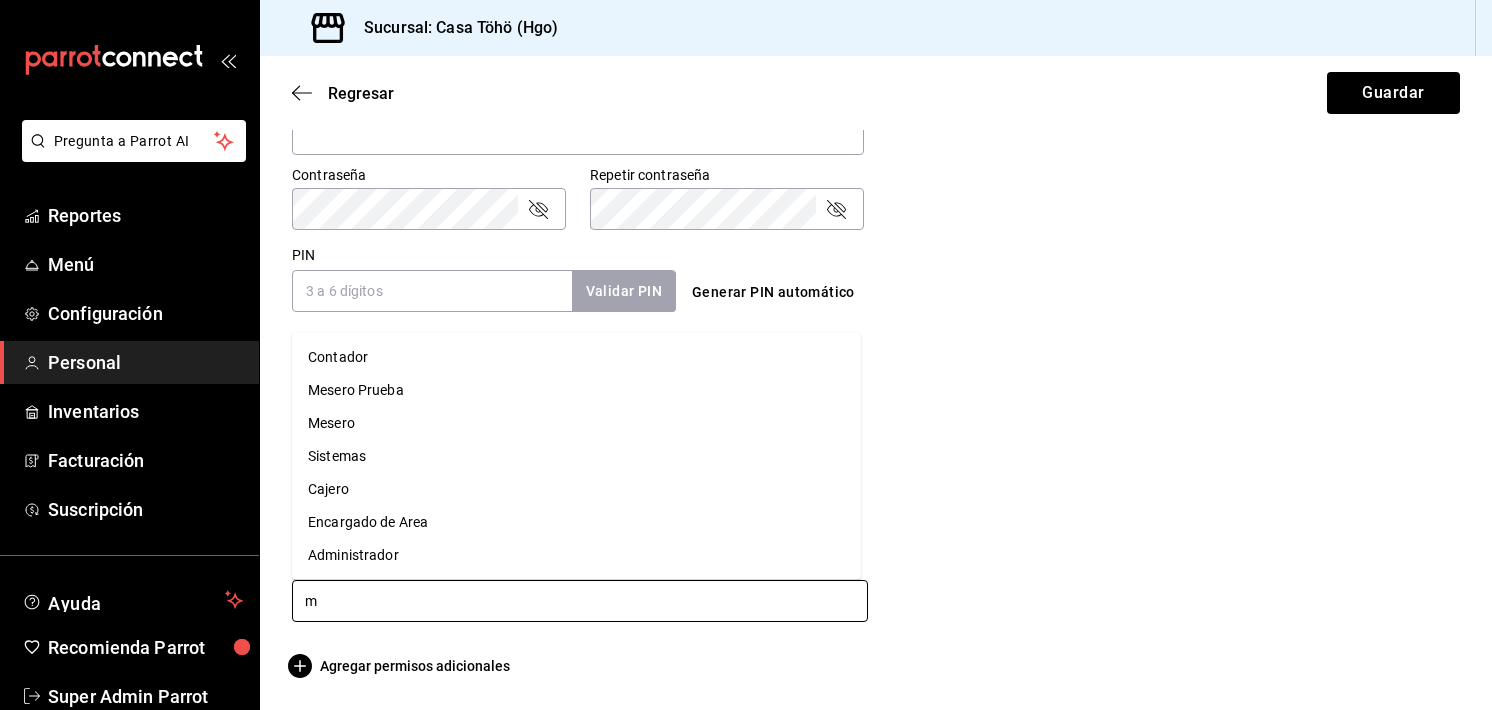 type on "me" 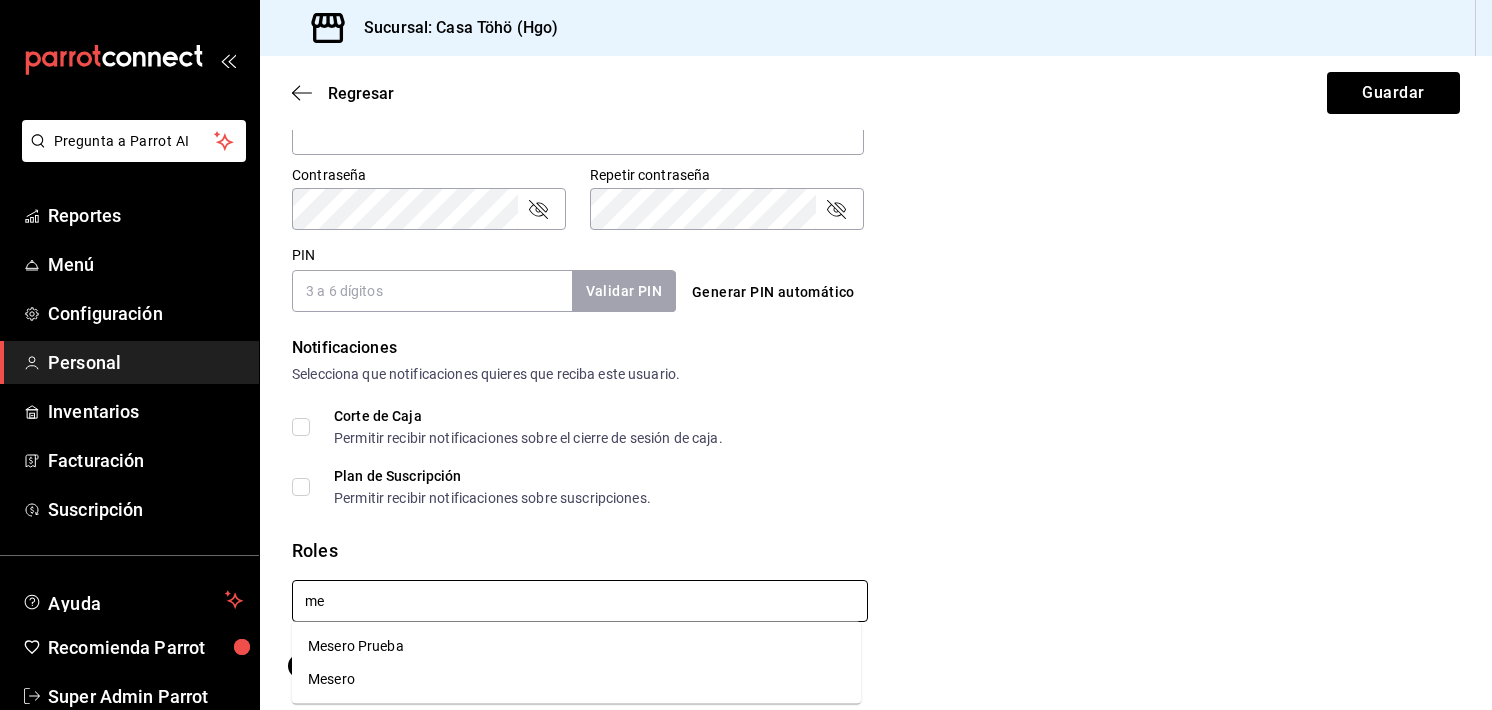 click on "Mesero" at bounding box center [576, 679] 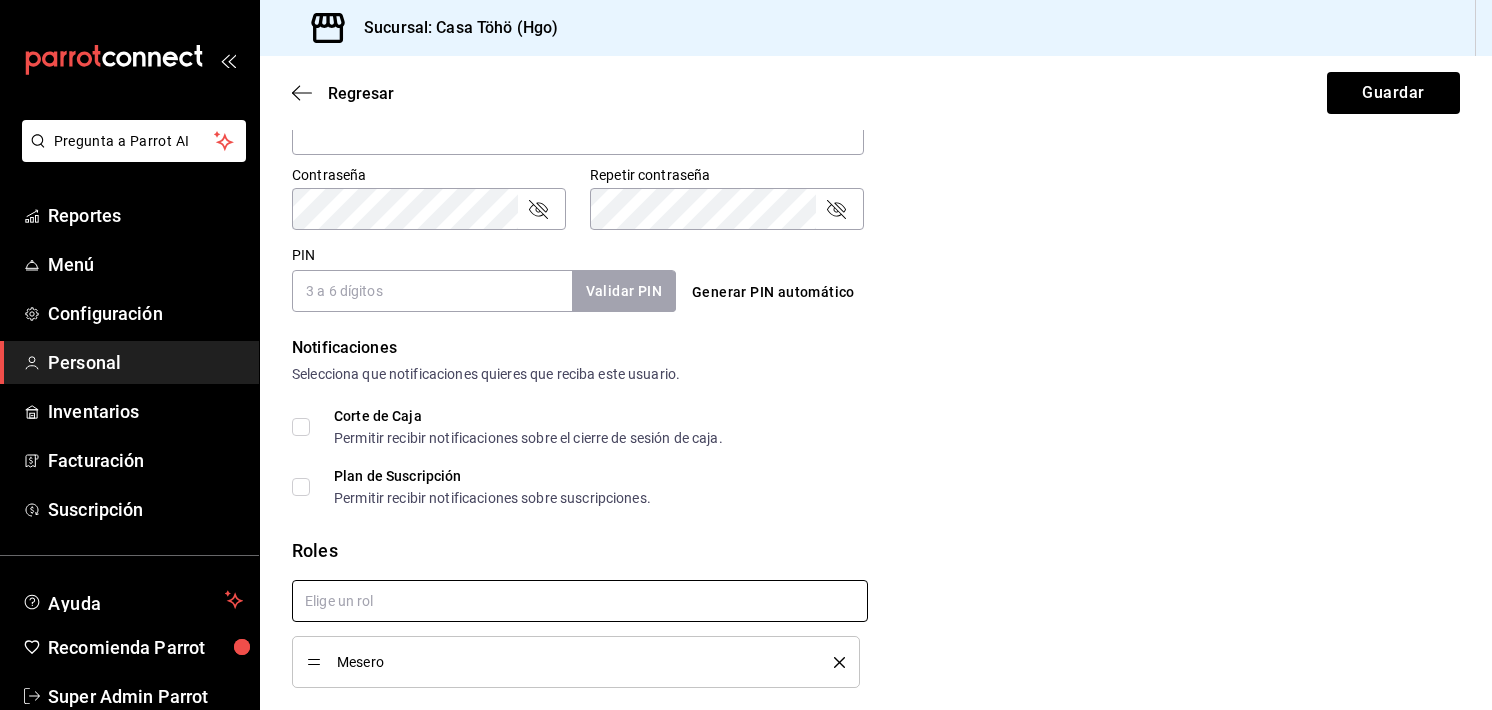 checkbox on "true" 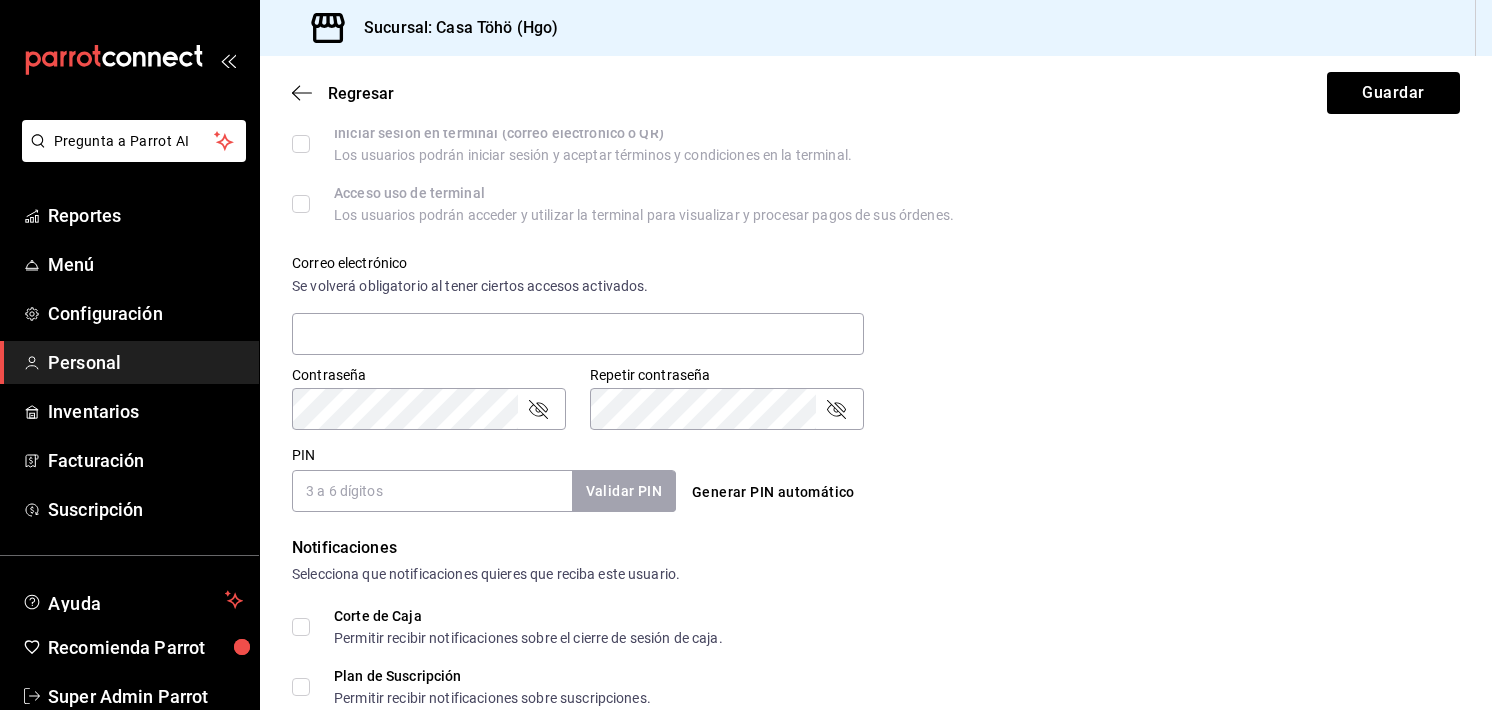 scroll, scrollTop: 587, scrollLeft: 0, axis: vertical 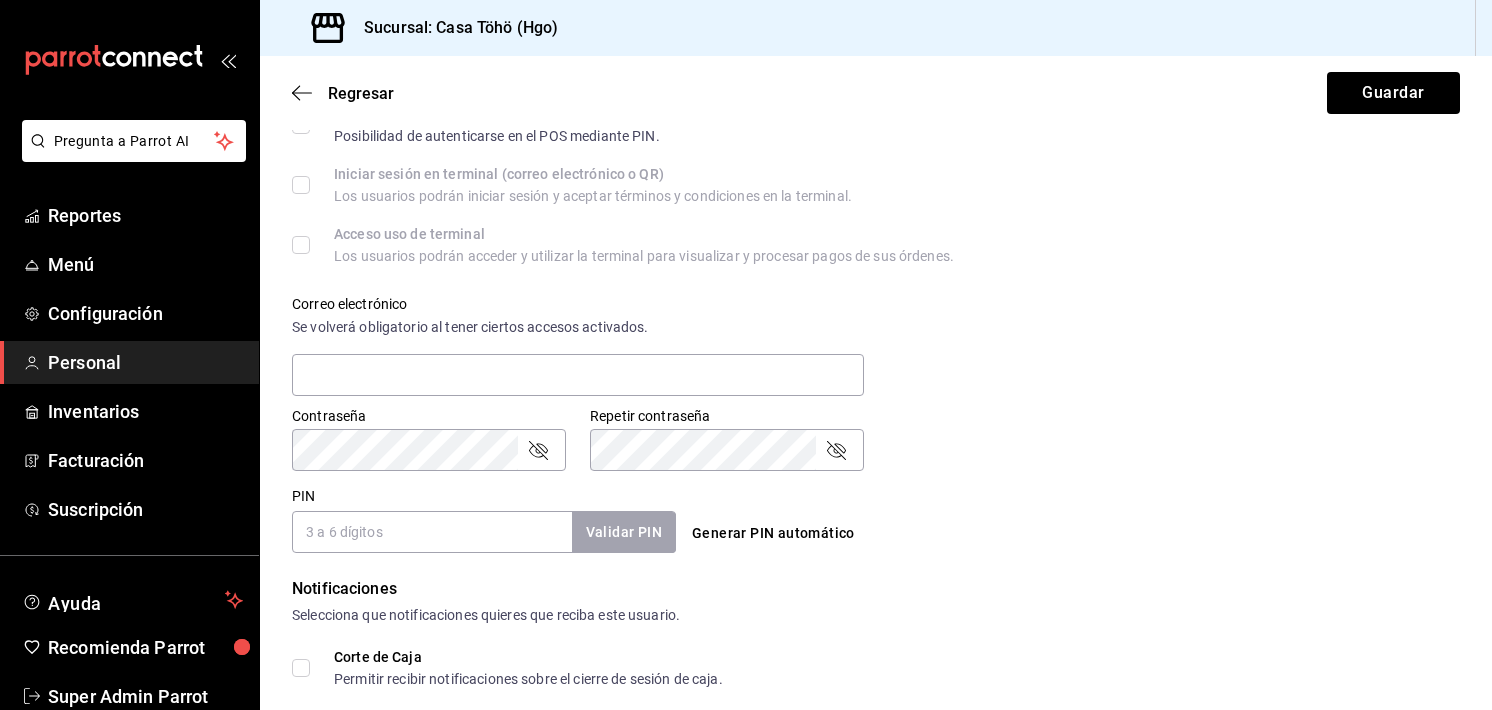click on "Correo electrónico Se volverá obligatorio al tener ciertos accesos activados." at bounding box center (578, 347) 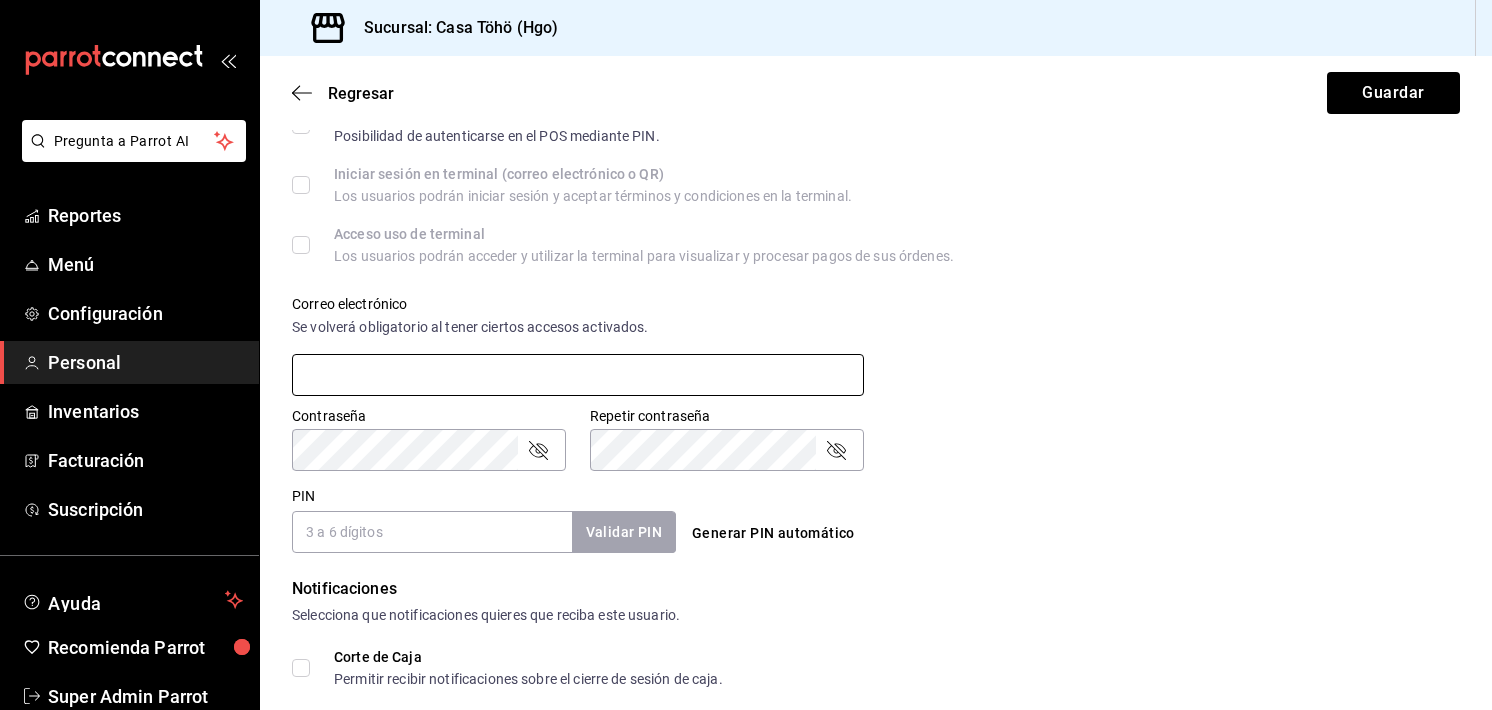 click at bounding box center [578, 375] 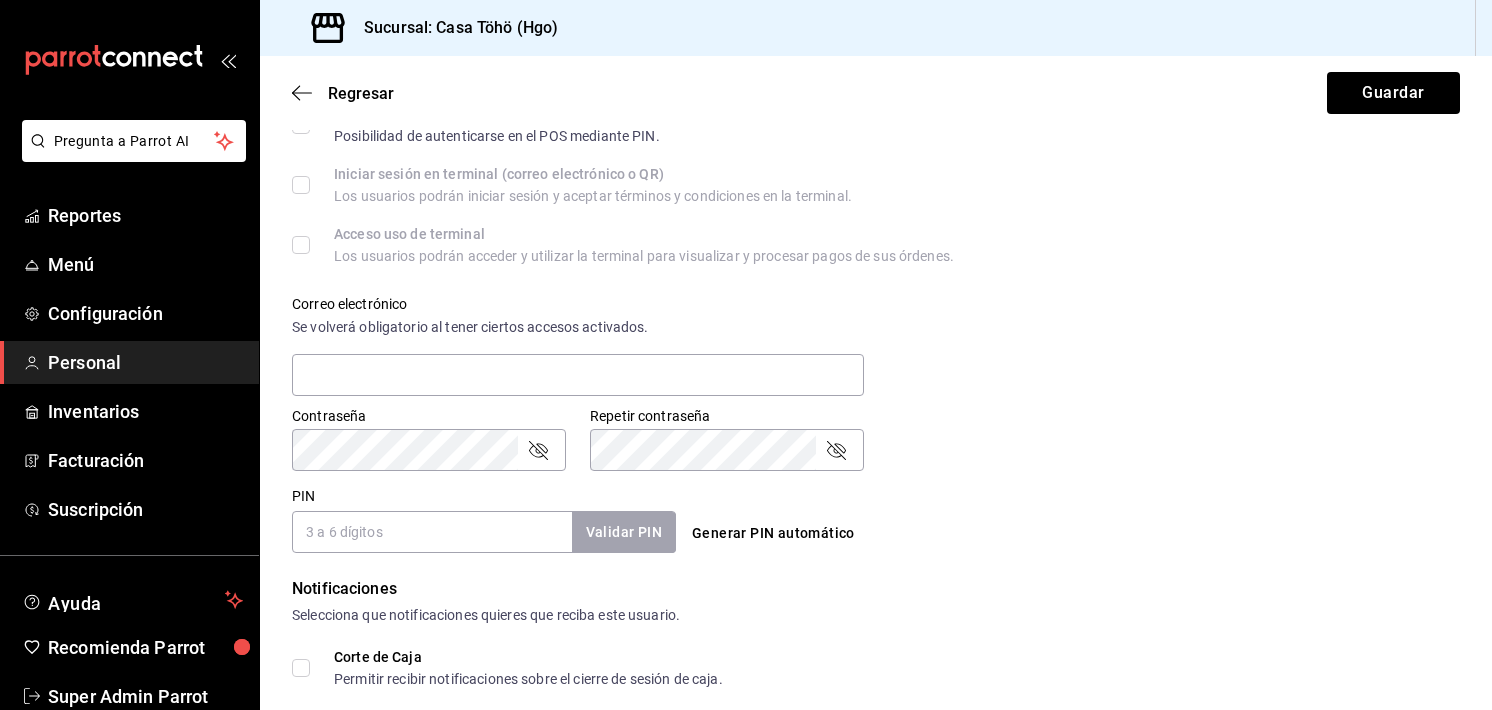 click on "PIN" at bounding box center (432, 532) 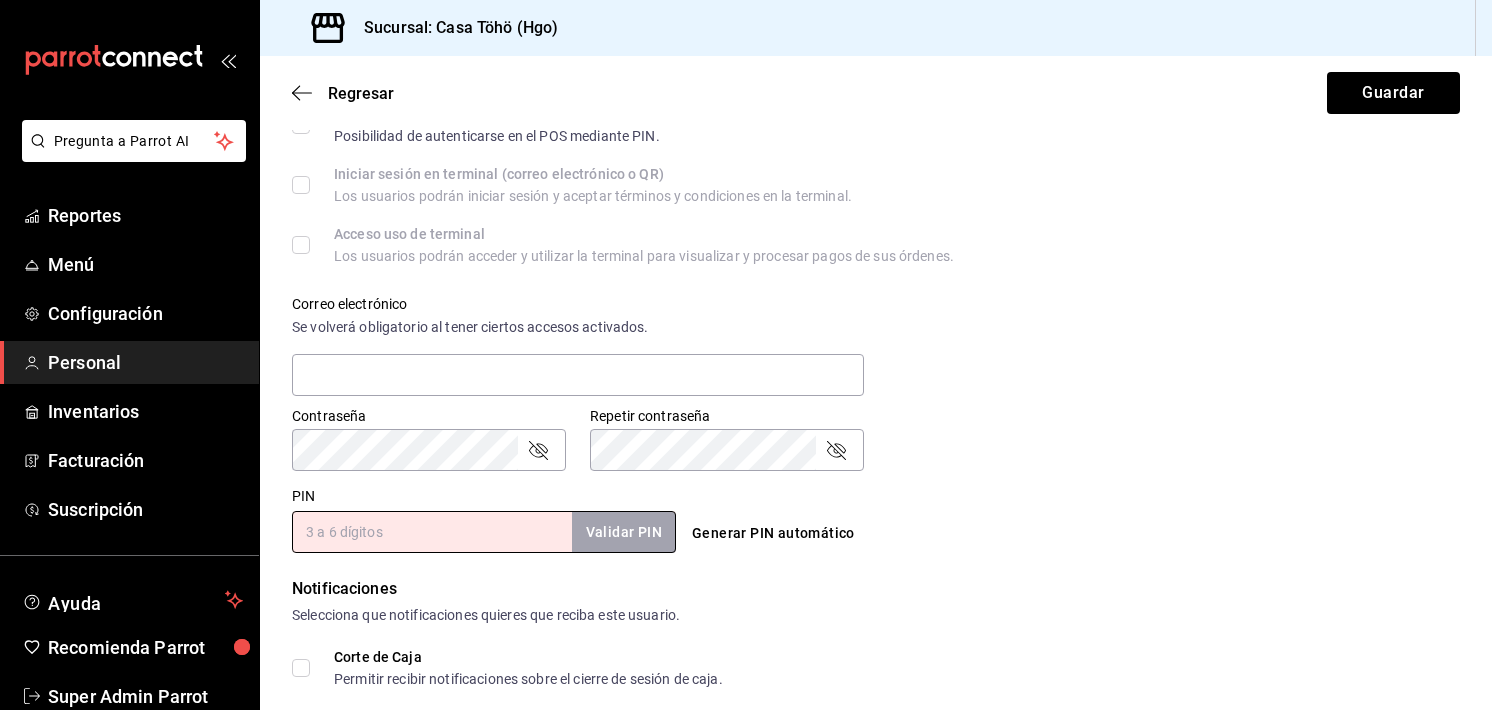 click on "Generar PIN automático" at bounding box center [773, 533] 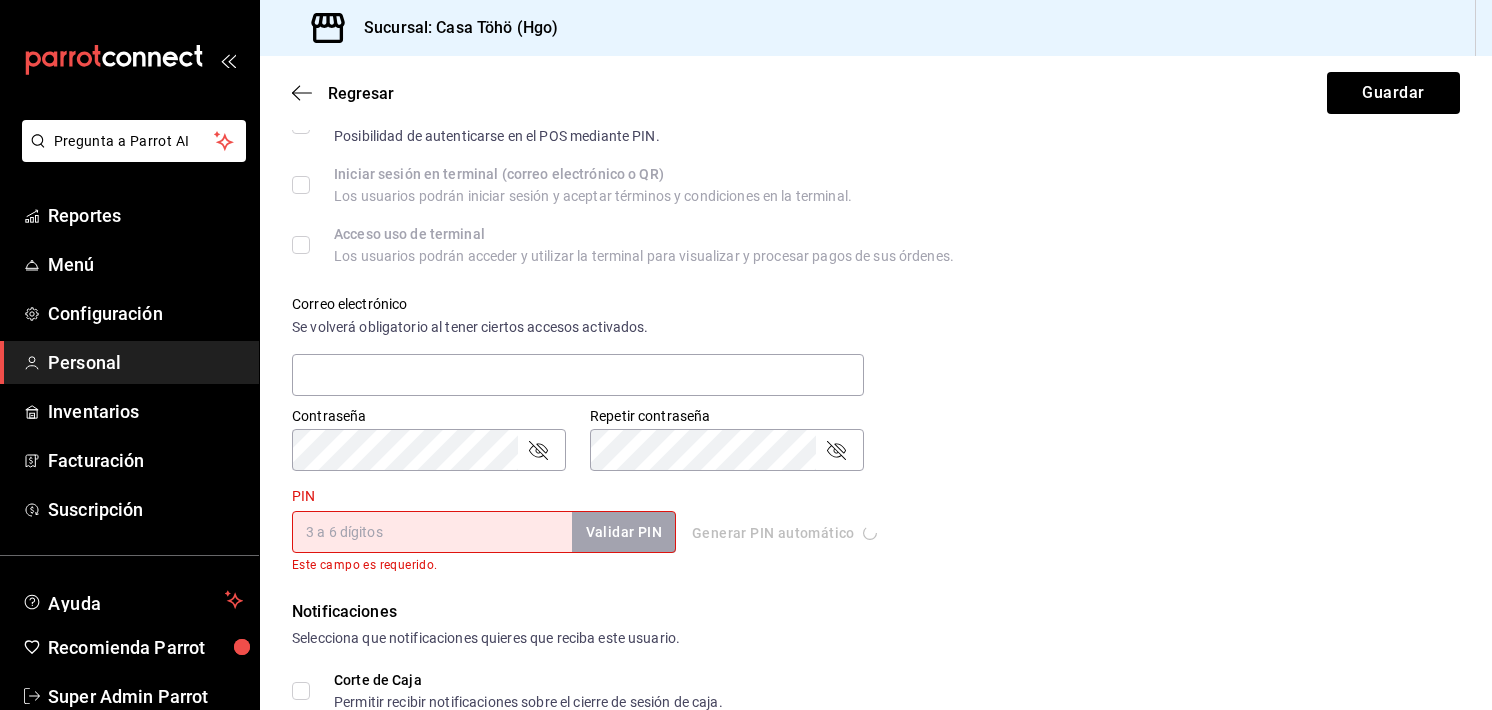 type on "2033" 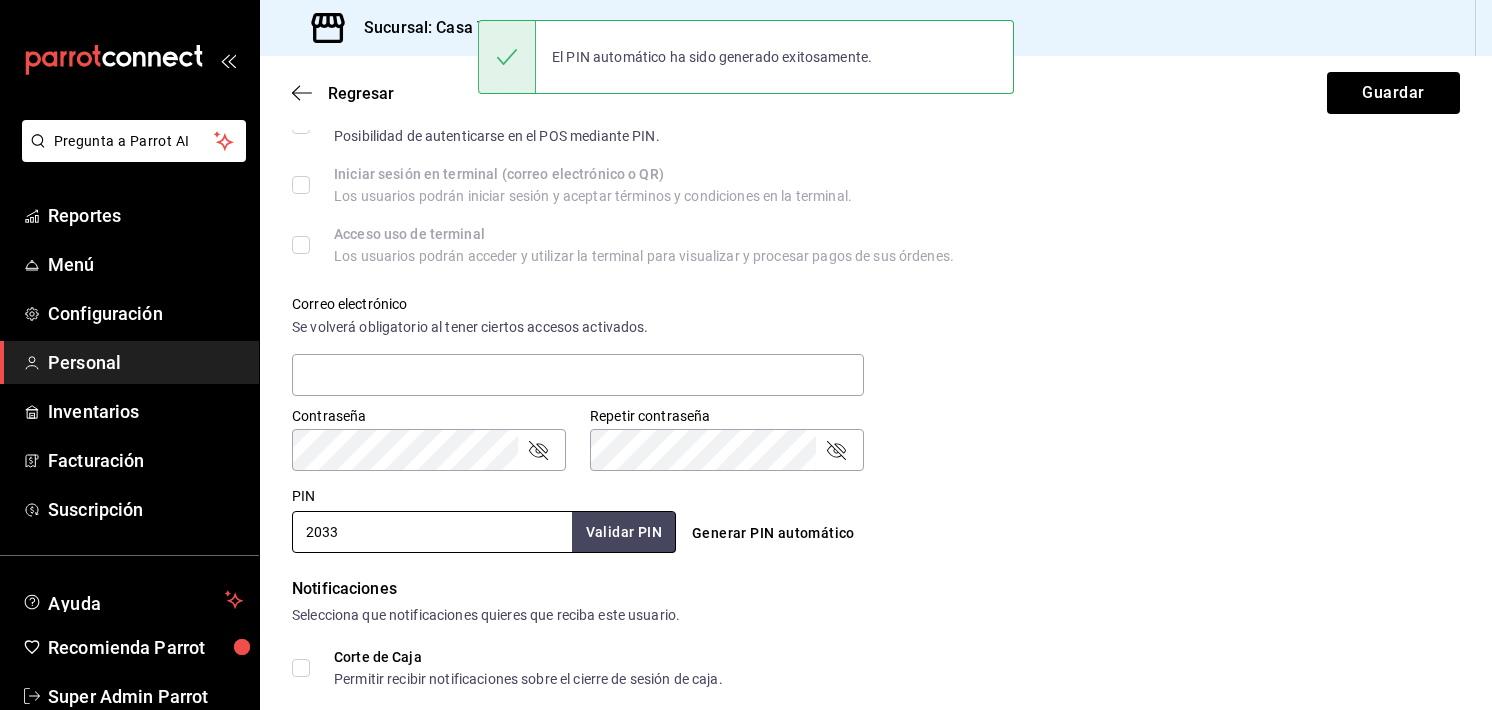 drag, startPoint x: 395, startPoint y: 533, endPoint x: 218, endPoint y: 542, distance: 177.22867 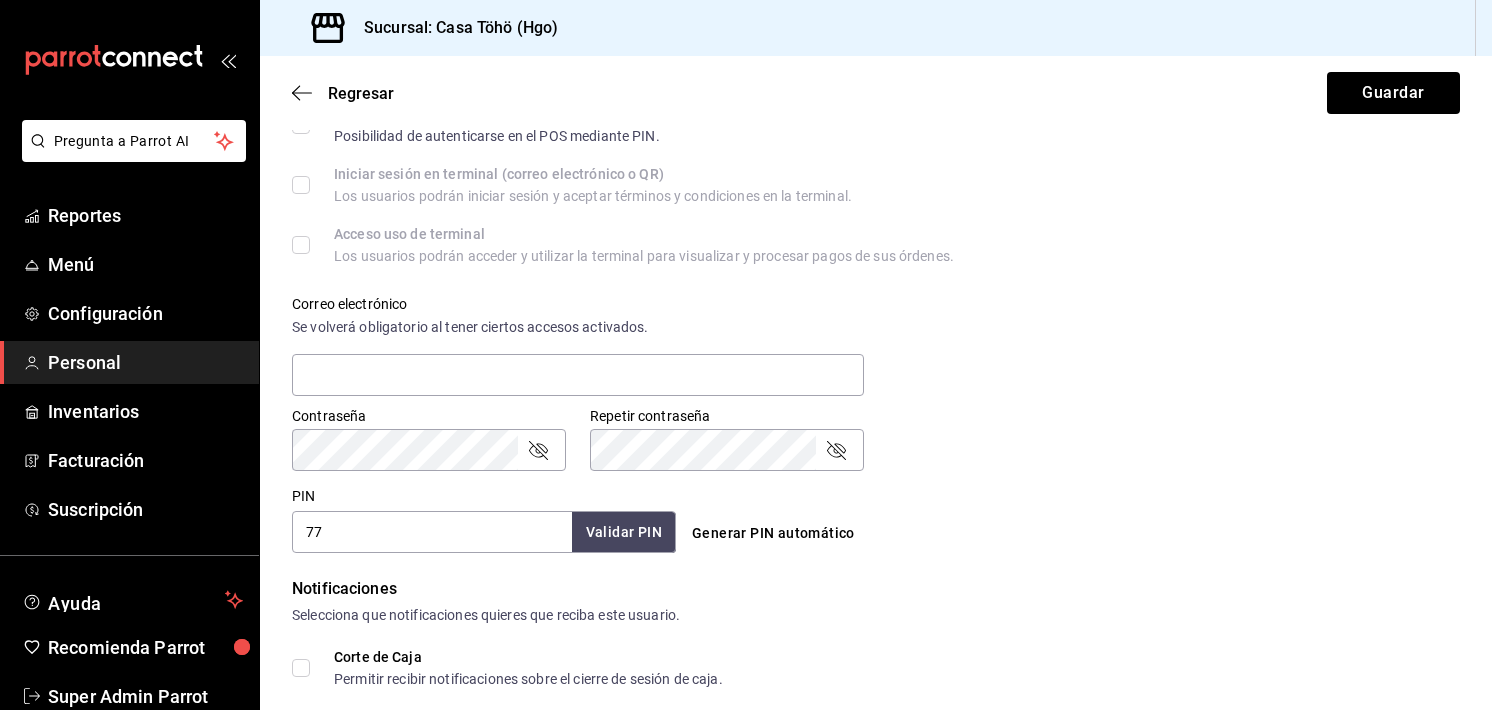 type on "7" 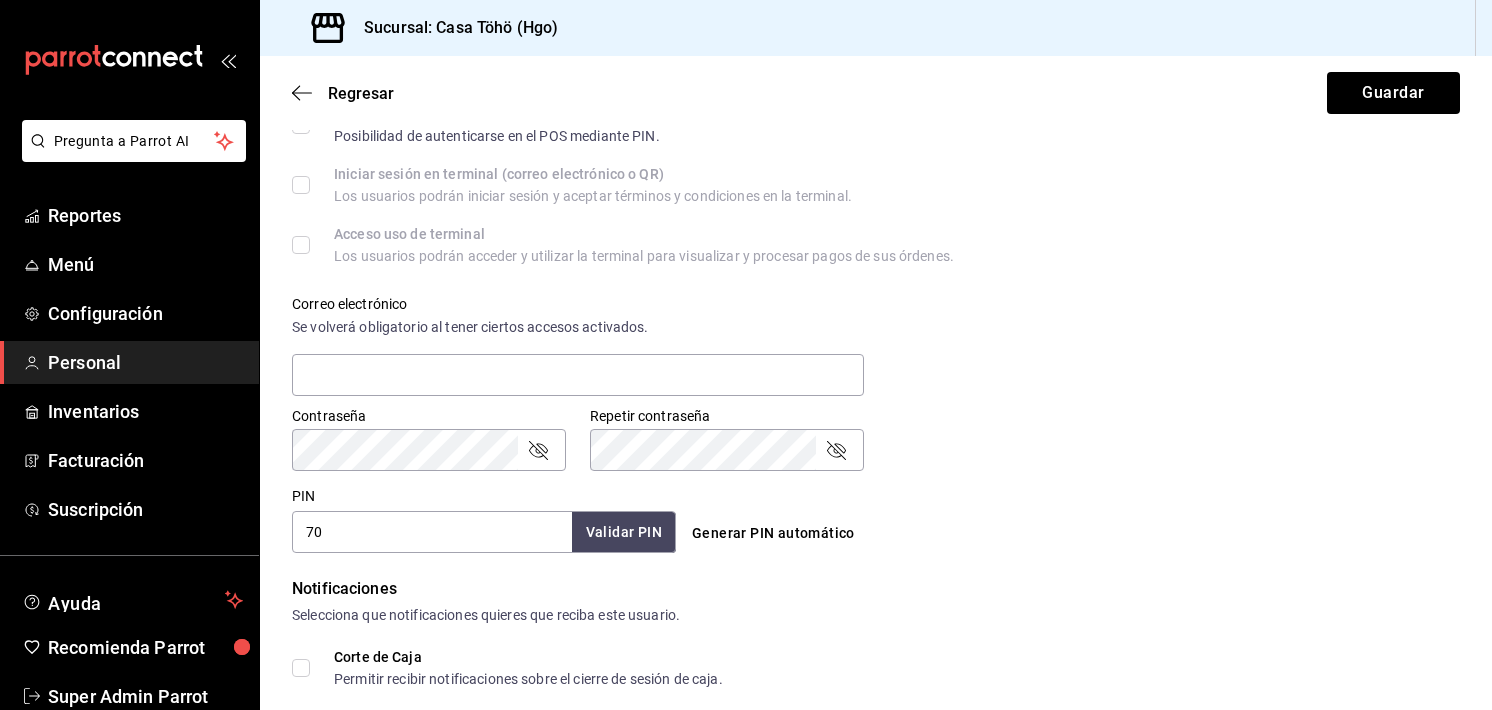 type on "7" 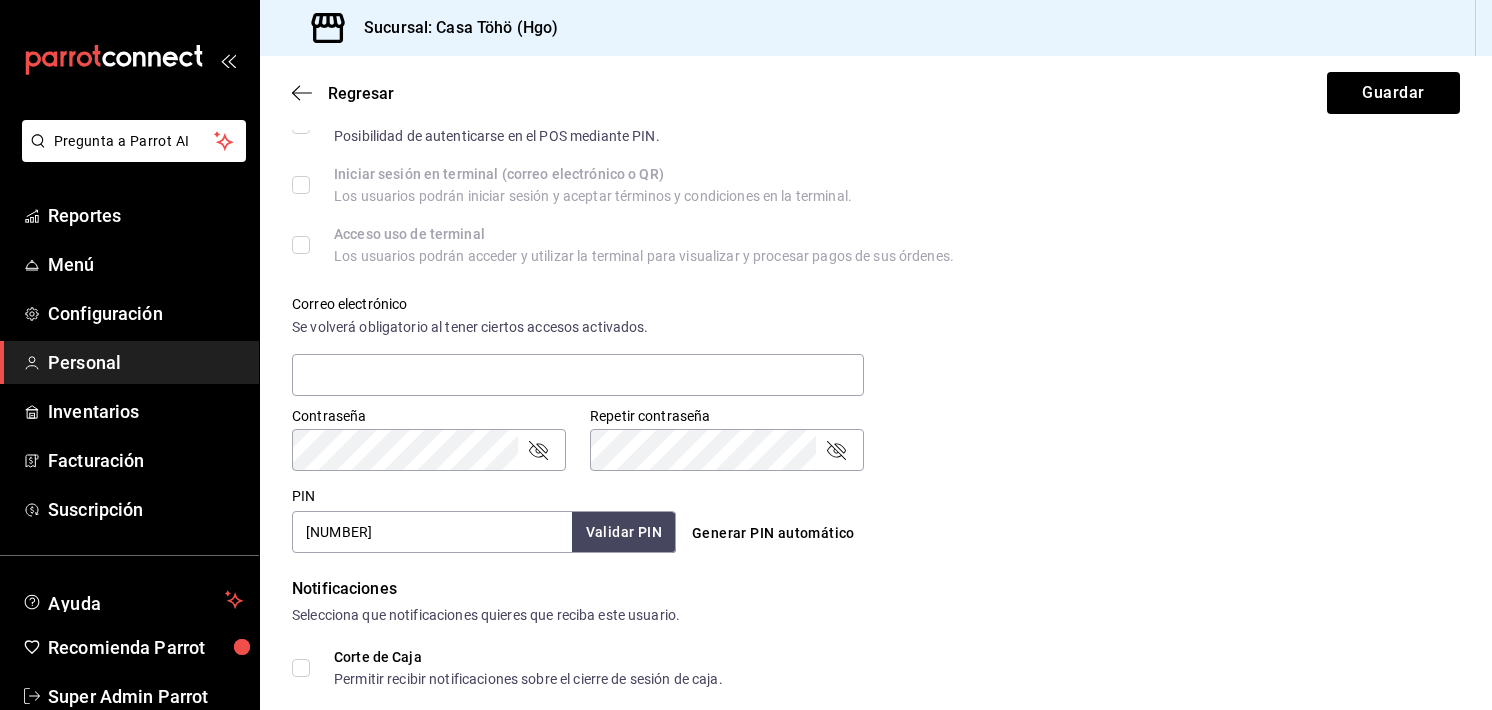 type on "[NUMBER]" 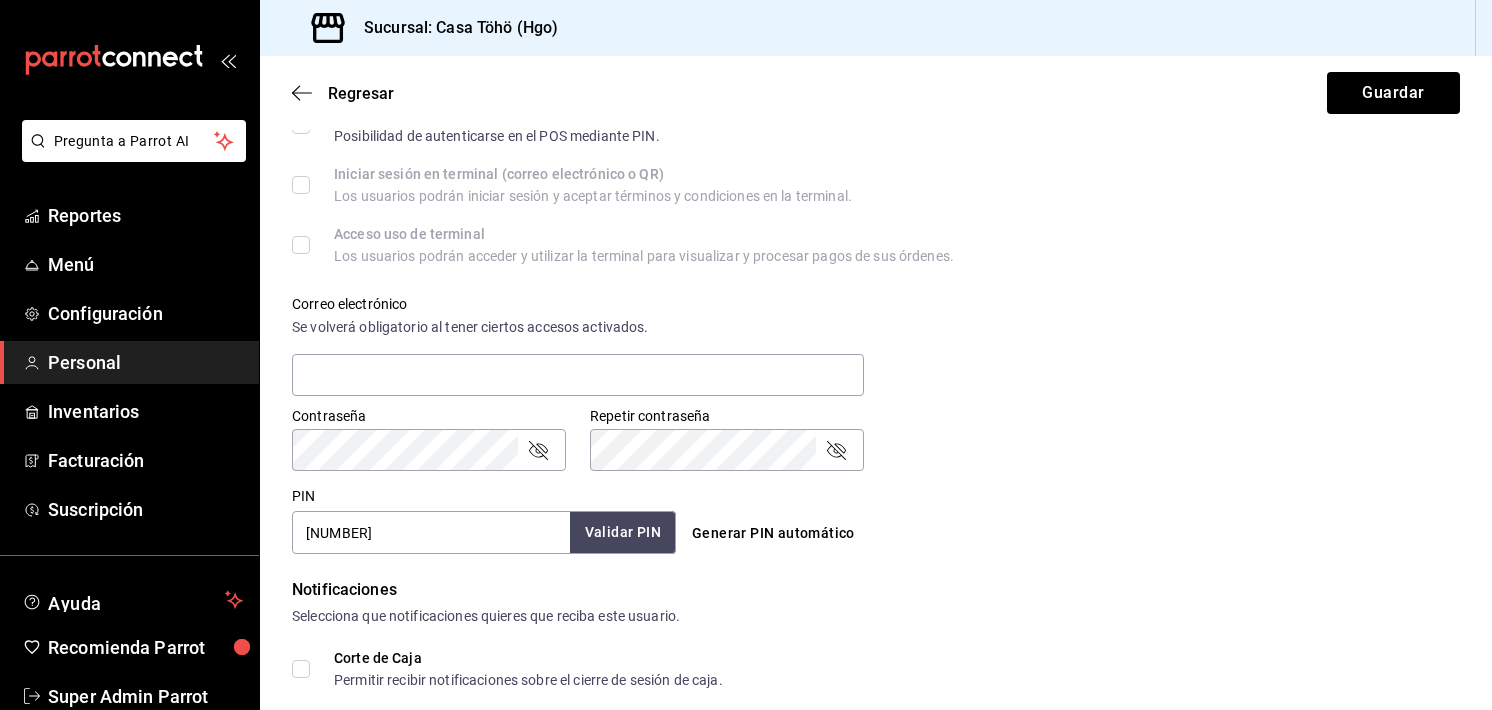 click on "Validar PIN" at bounding box center [623, 532] 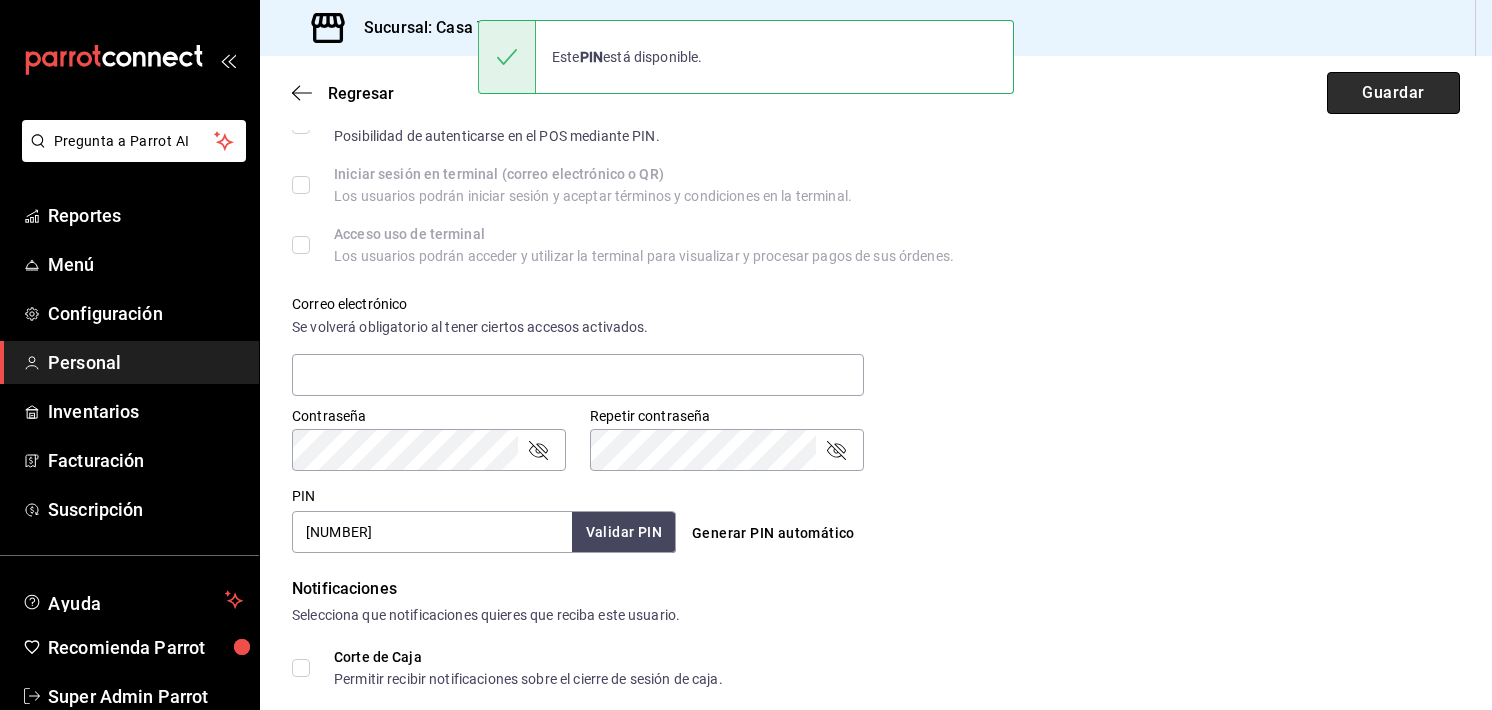 click on "Guardar" at bounding box center [1393, 93] 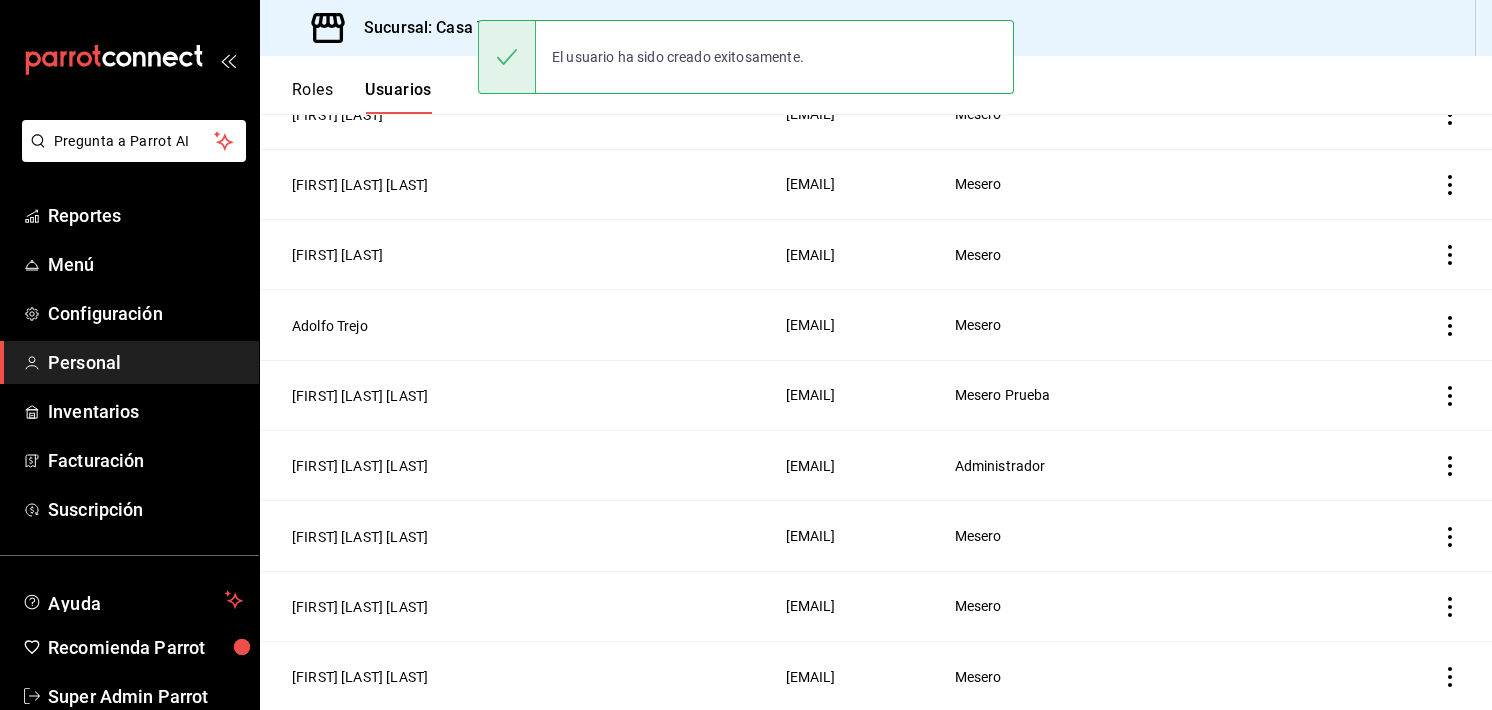 scroll, scrollTop: 657, scrollLeft: 0, axis: vertical 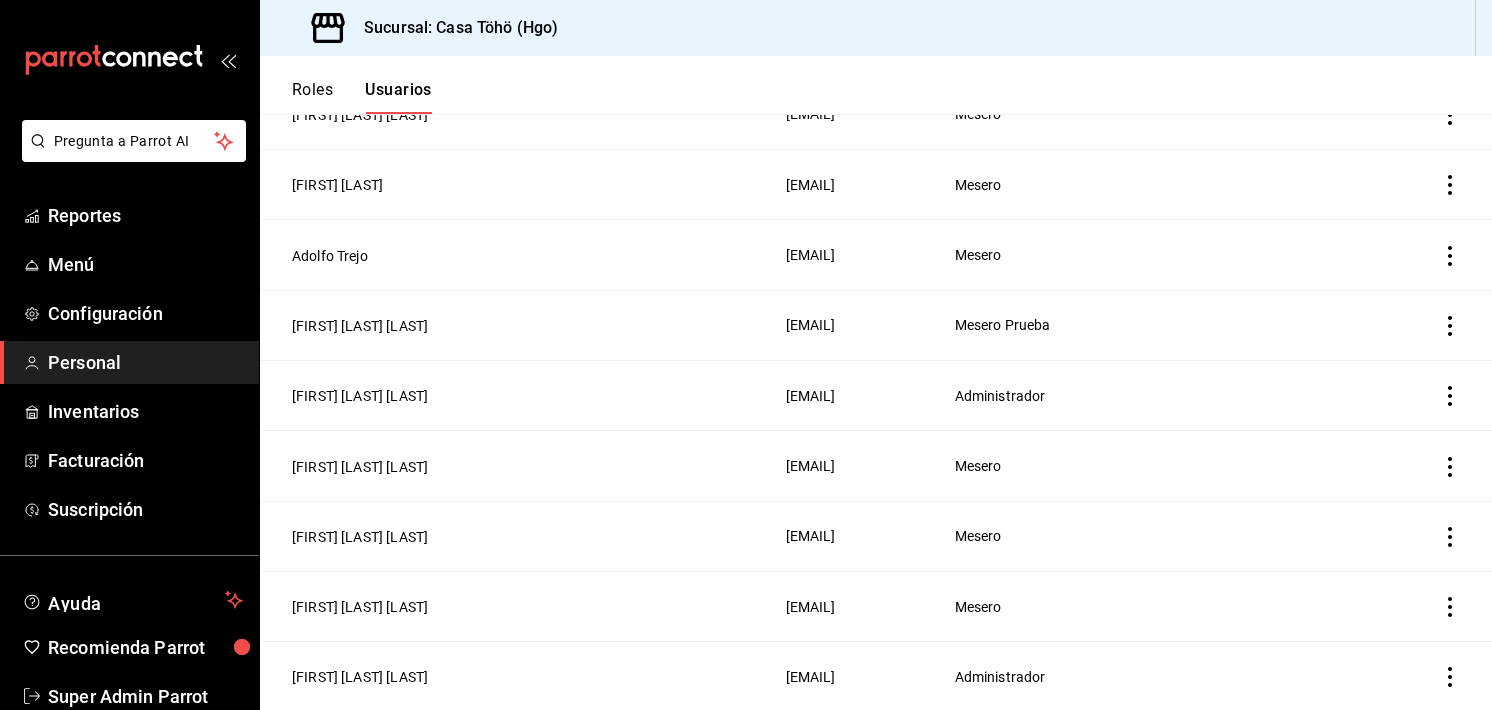 click on "Roles Usuarios" at bounding box center (876, 85) 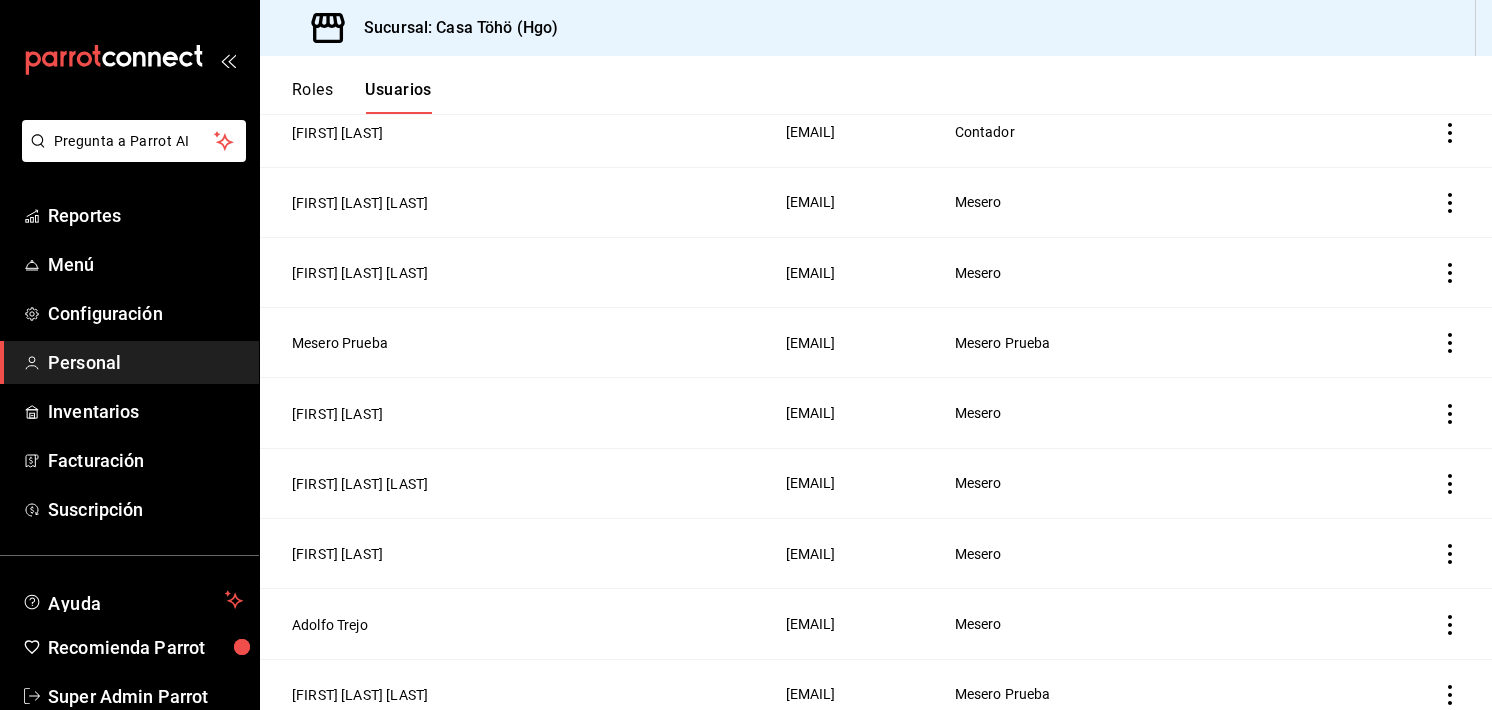 scroll, scrollTop: 0, scrollLeft: 0, axis: both 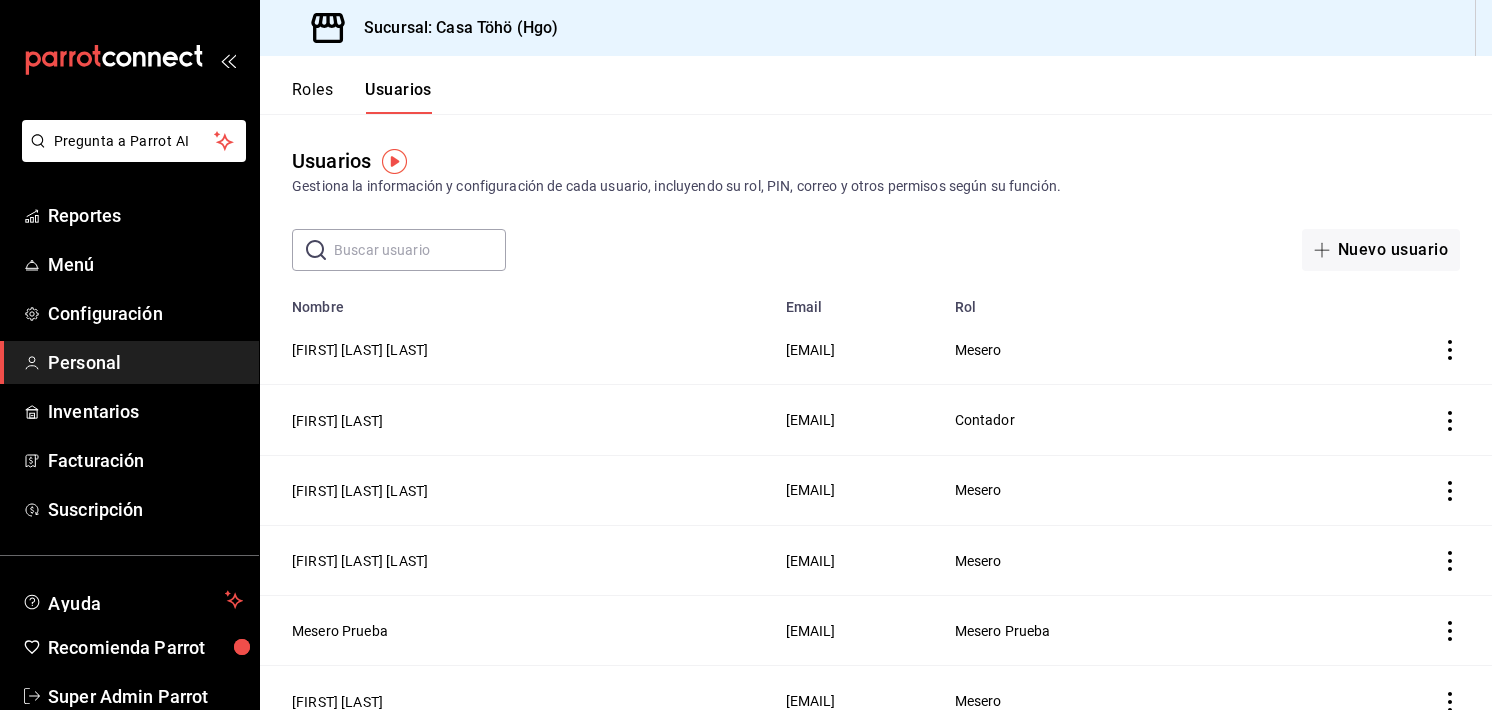 click on "Roles" at bounding box center (312, 97) 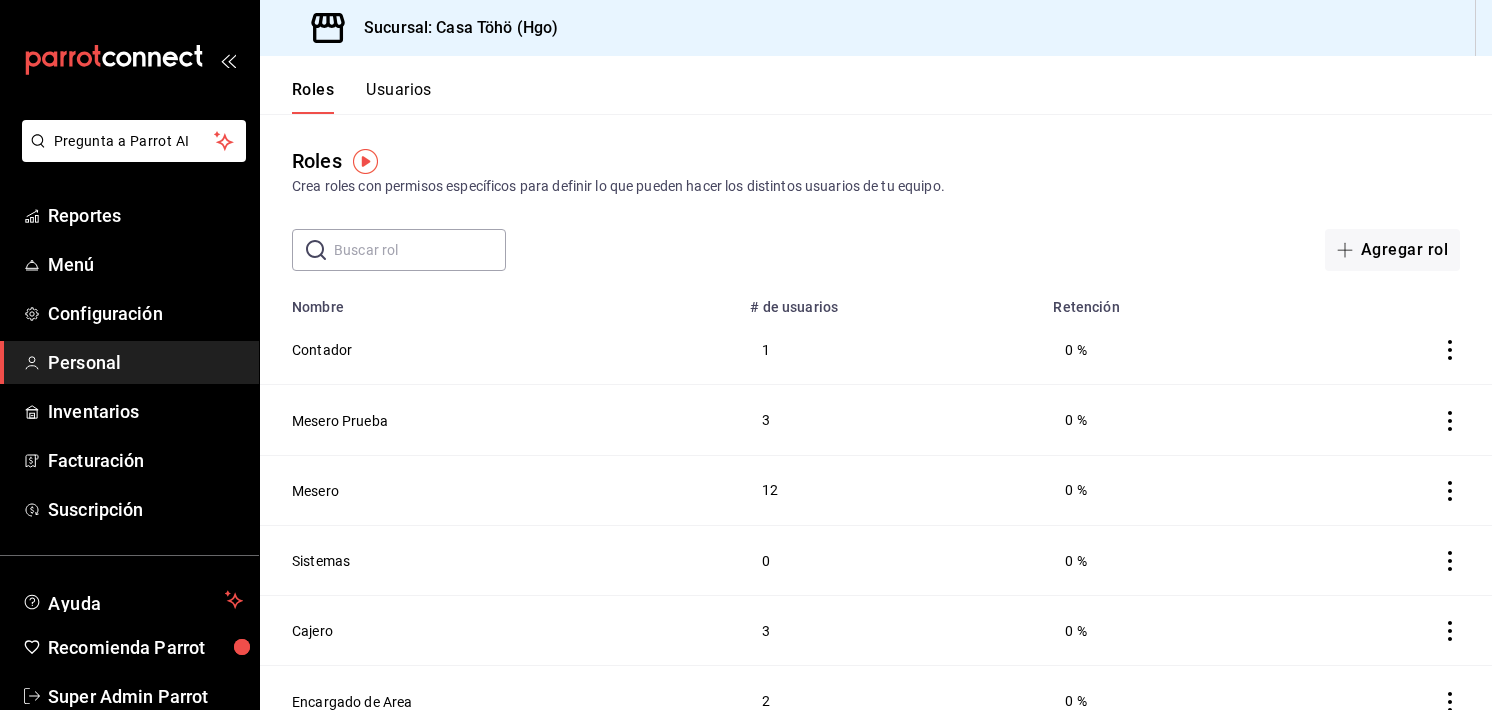 click on "Usuarios" at bounding box center (399, 97) 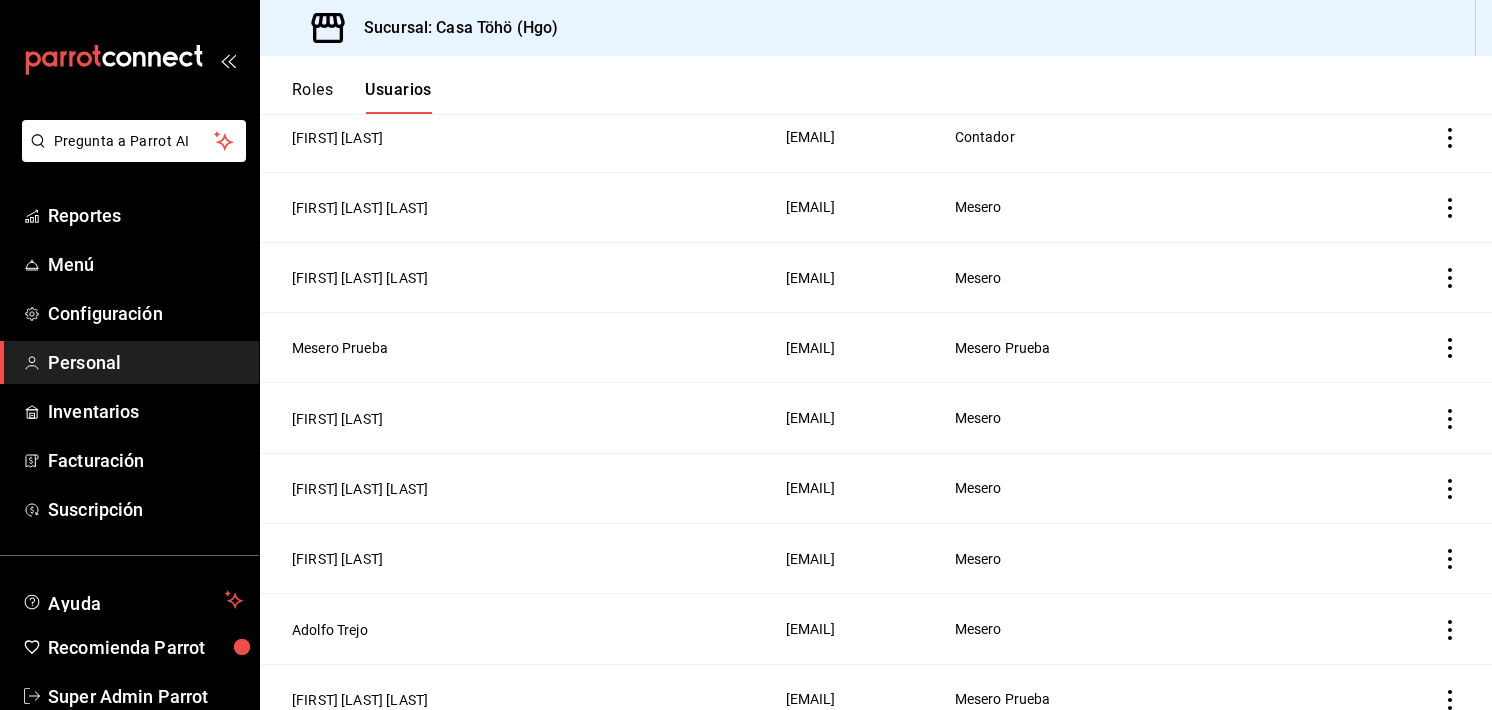 scroll, scrollTop: 0, scrollLeft: 0, axis: both 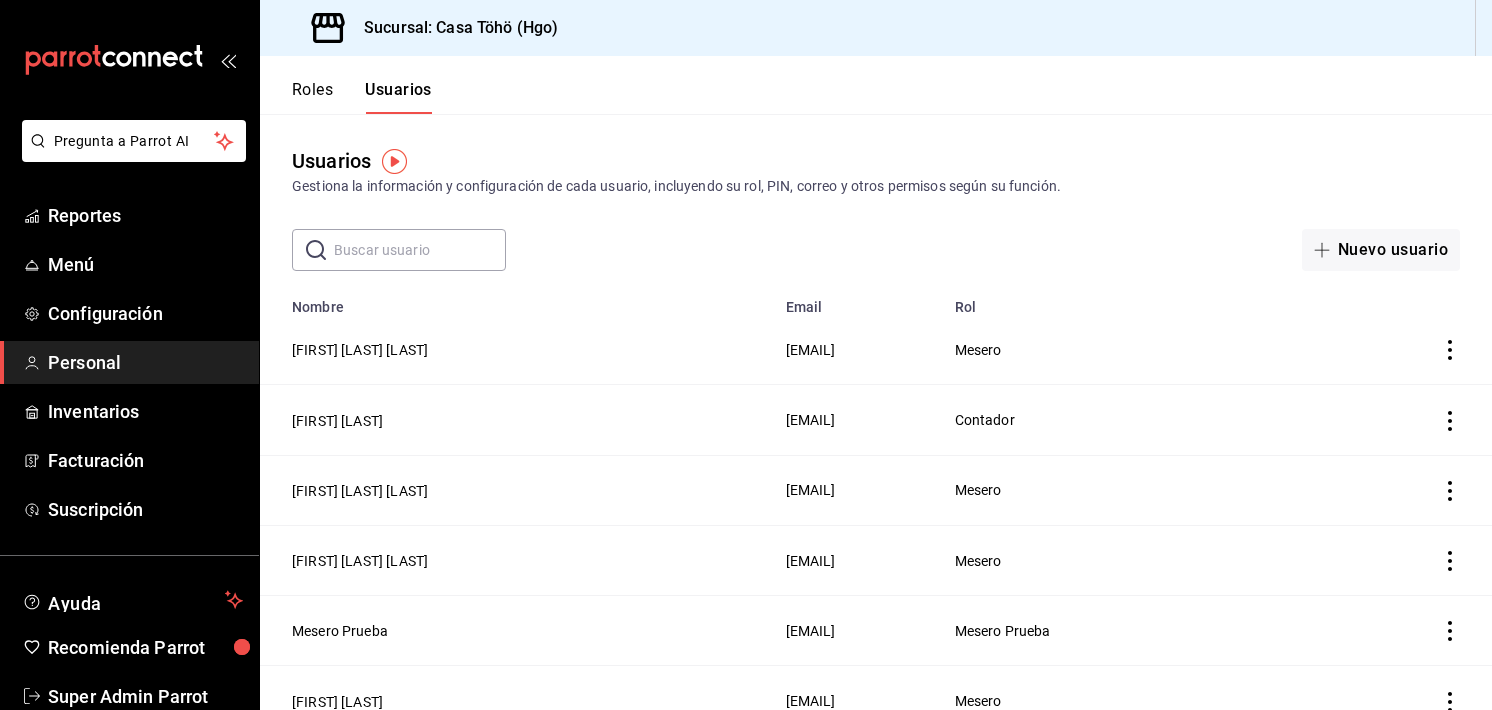 click on "[FIRST] [LAST] [LAST]" at bounding box center (517, 350) 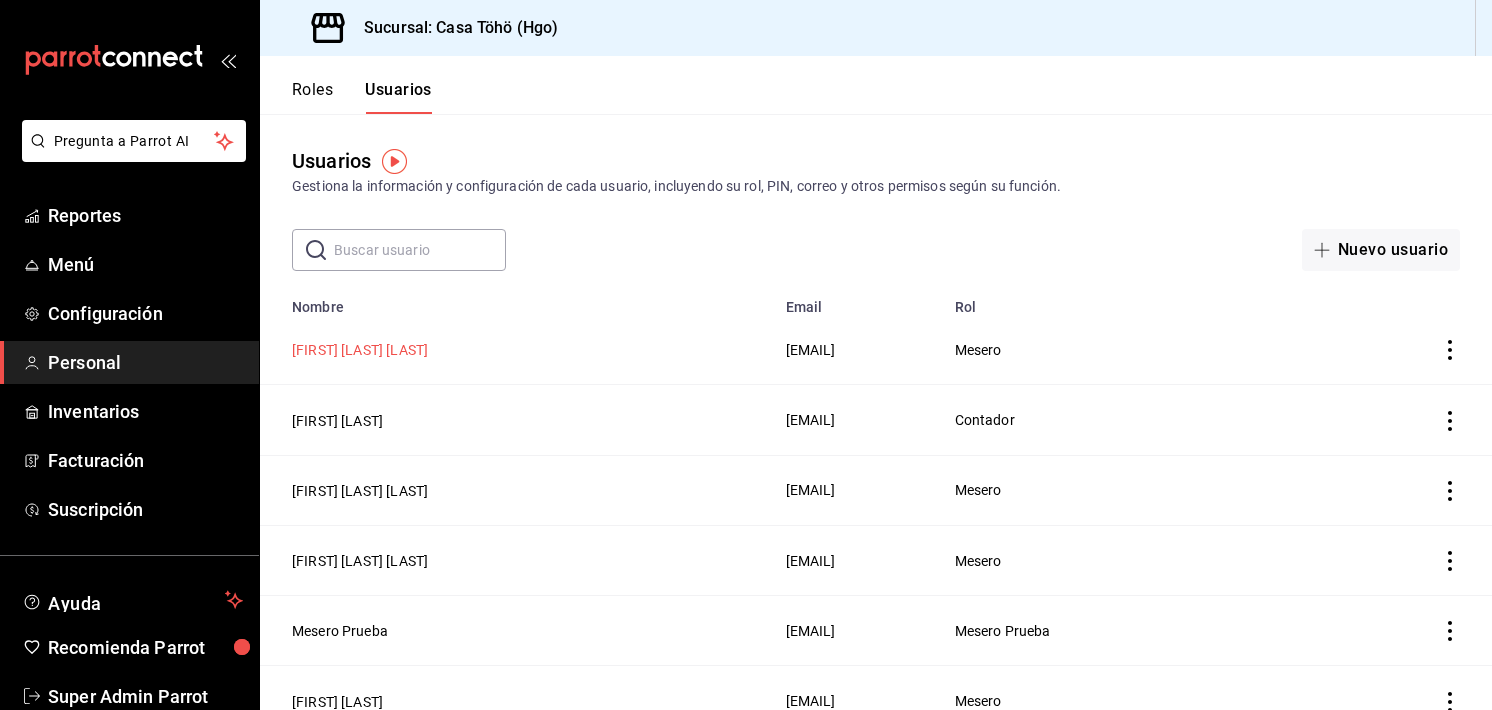 click on "[FIRST] [LAST] [LAST]" at bounding box center (360, 350) 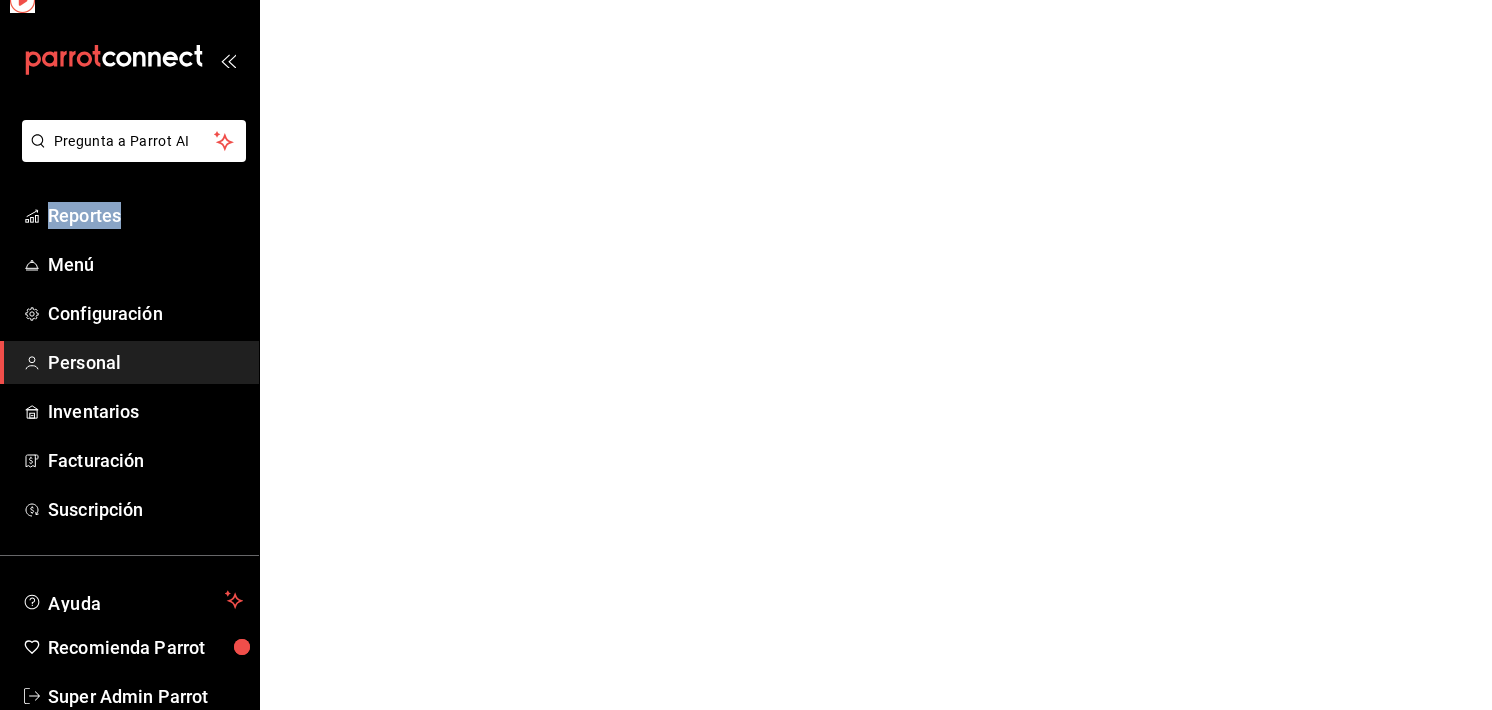 click on "Pregunta a Parrot AI Reportes   Menú   Configuración   Personal   Inventarios   Facturación   Suscripción   Ayuda Recomienda Parrot   Super Admin Parrot   Sugerir nueva función   Pregunta a Parrot AI Reportes   Menú   Configuración   Personal   Inventarios   Facturación   Suscripción   Ayuda Recomienda Parrot   Super Admin Parrot   Sugerir nueva función   GANA 1 MES GRATIS EN TU SUSCRIPCIÓN AQUÍ ¿Recuerdas cómo empezó tu restaurante?
Hoy puedes ayudar a un colega a tener el mismo cambio que tú viviste.
Recomienda Parrot directamente desde tu Portal Administrador.
Es fácil y rápido.
🎁 Por cada restaurante que se una, ganas 1 mes gratis. Ver video tutorial Ir a video Ver video tutorial Ir a video Visitar centro de ayuda (81) 2046 6363 [EMAIL]" at bounding box center (746, 0) 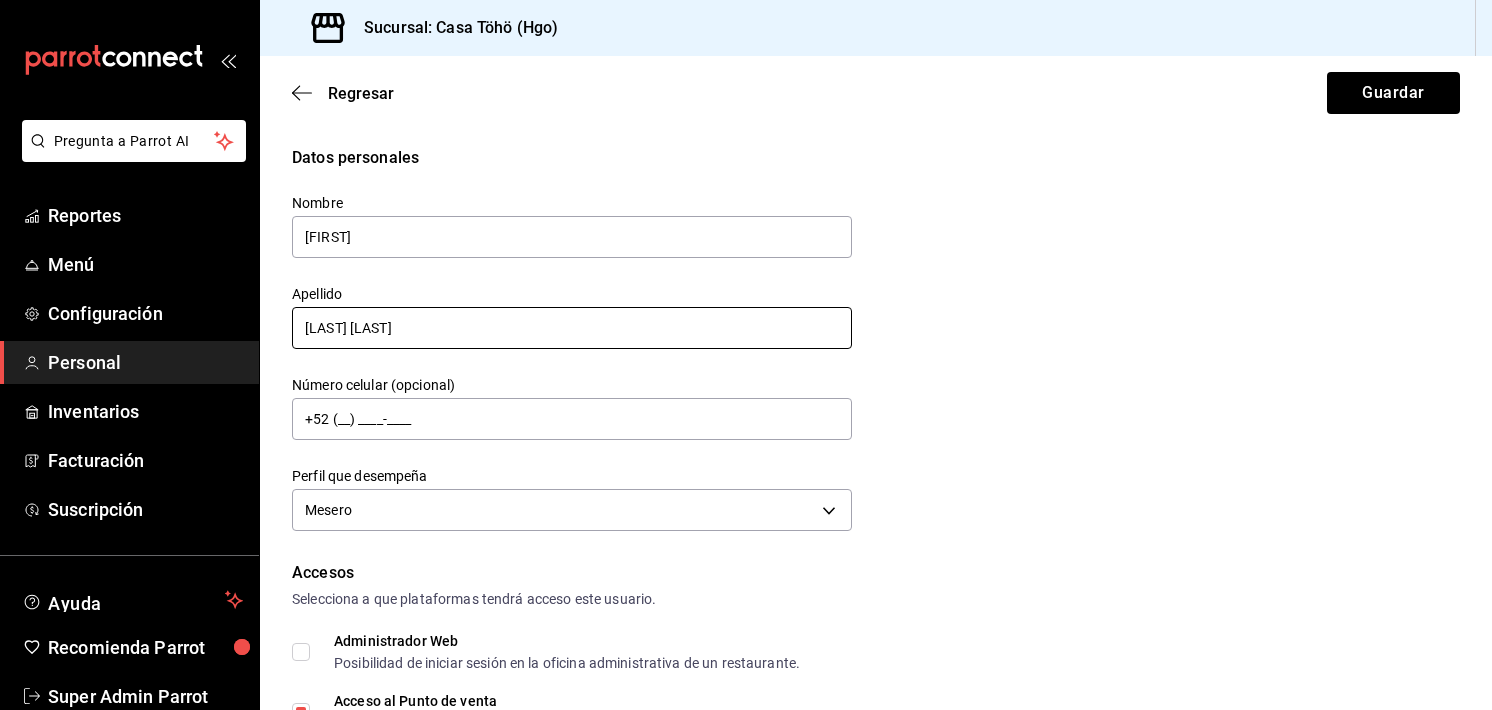 click on "[LAST] [LAST]" at bounding box center (572, 328) 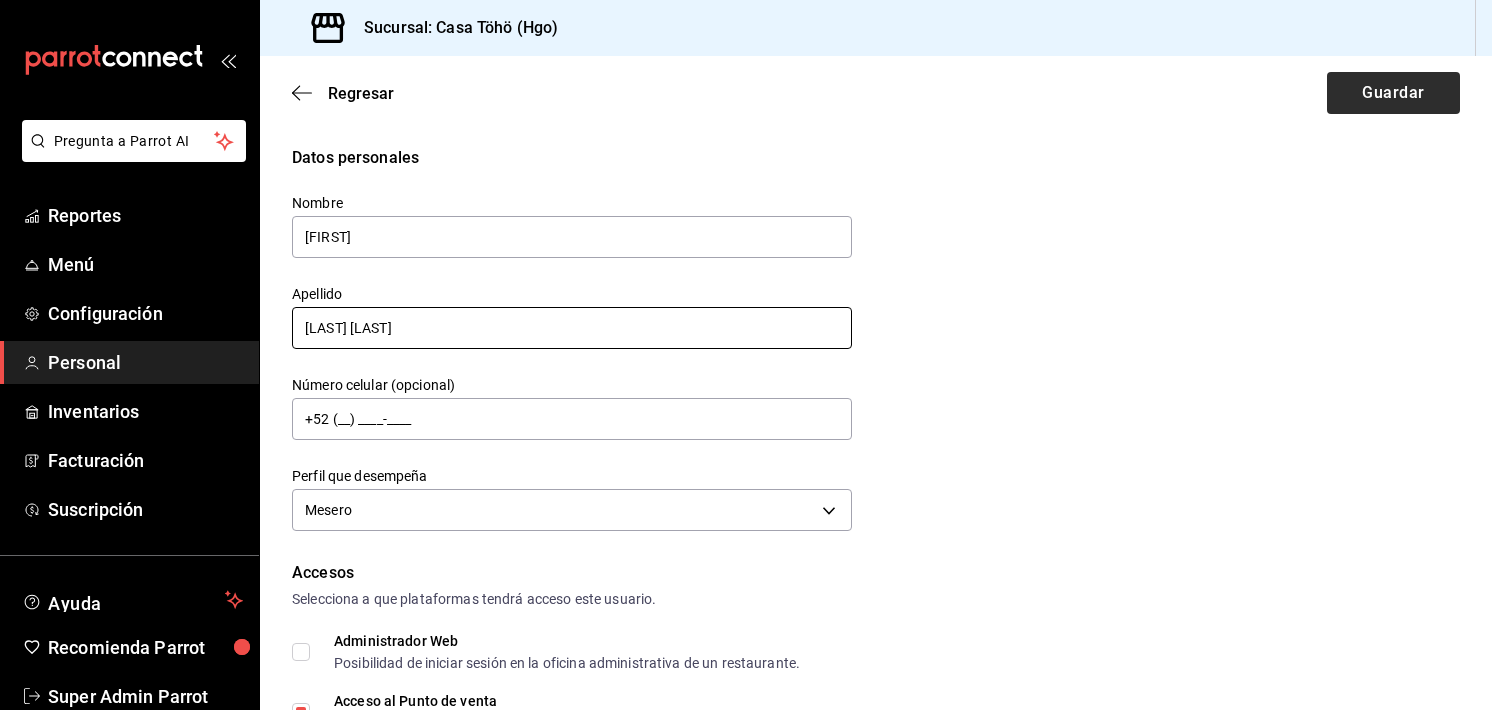type on "[LAST] [LAST]" 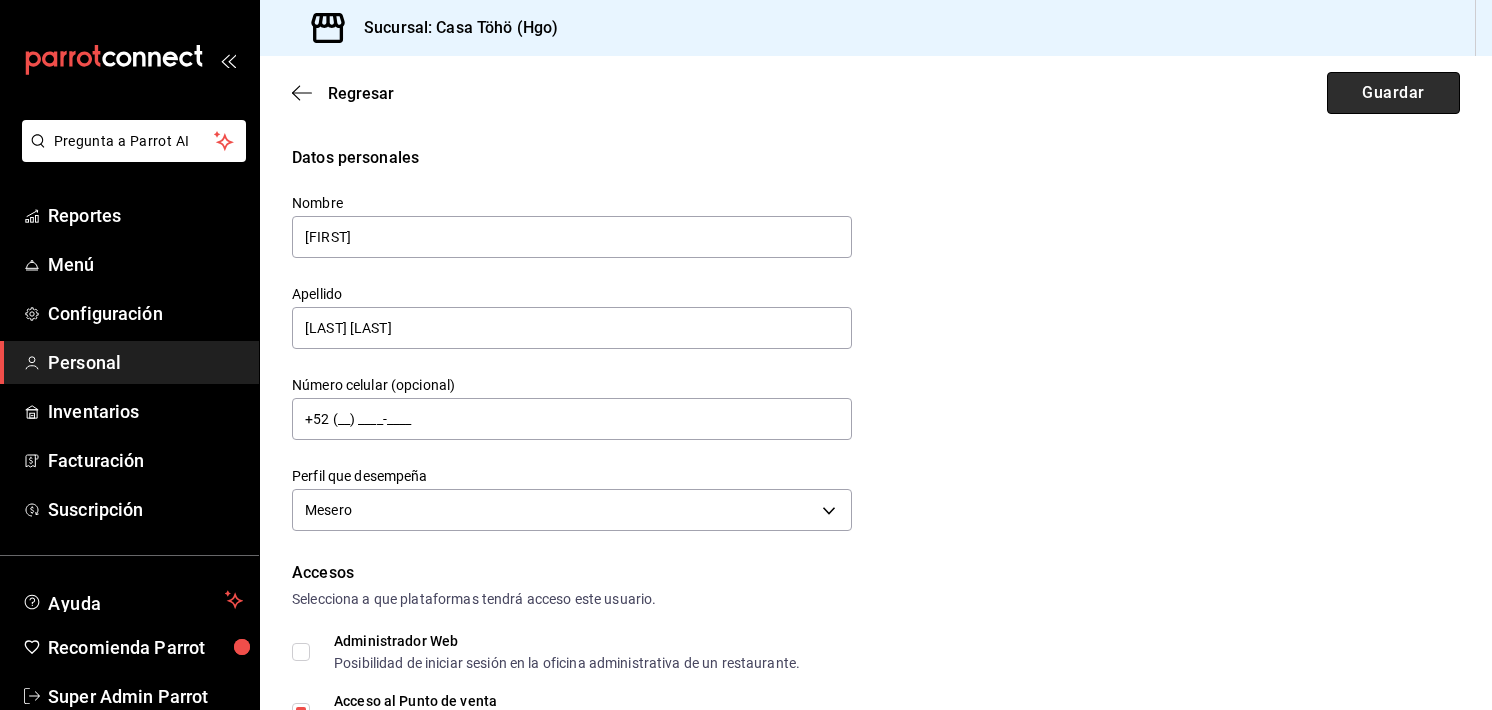 click on "Guardar" at bounding box center [1393, 93] 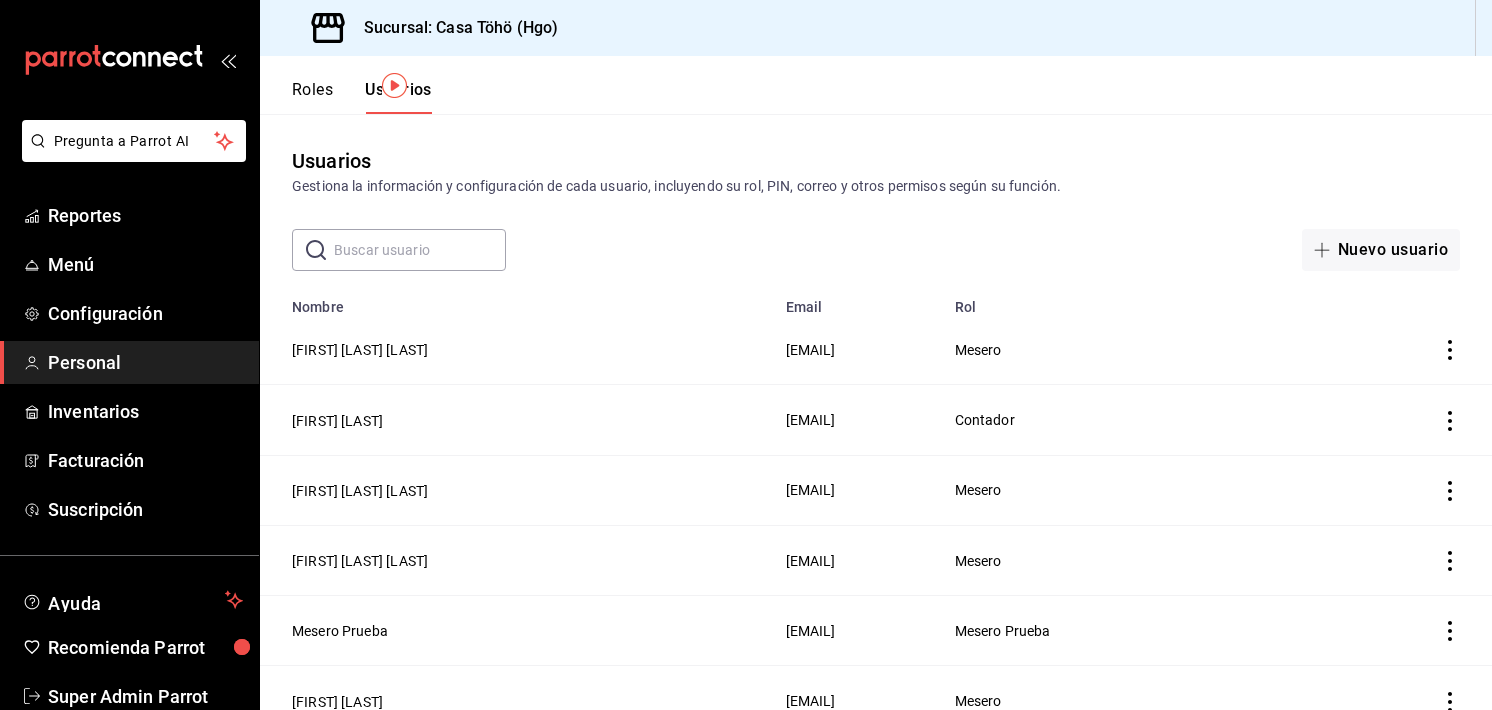 scroll, scrollTop: 76, scrollLeft: 0, axis: vertical 